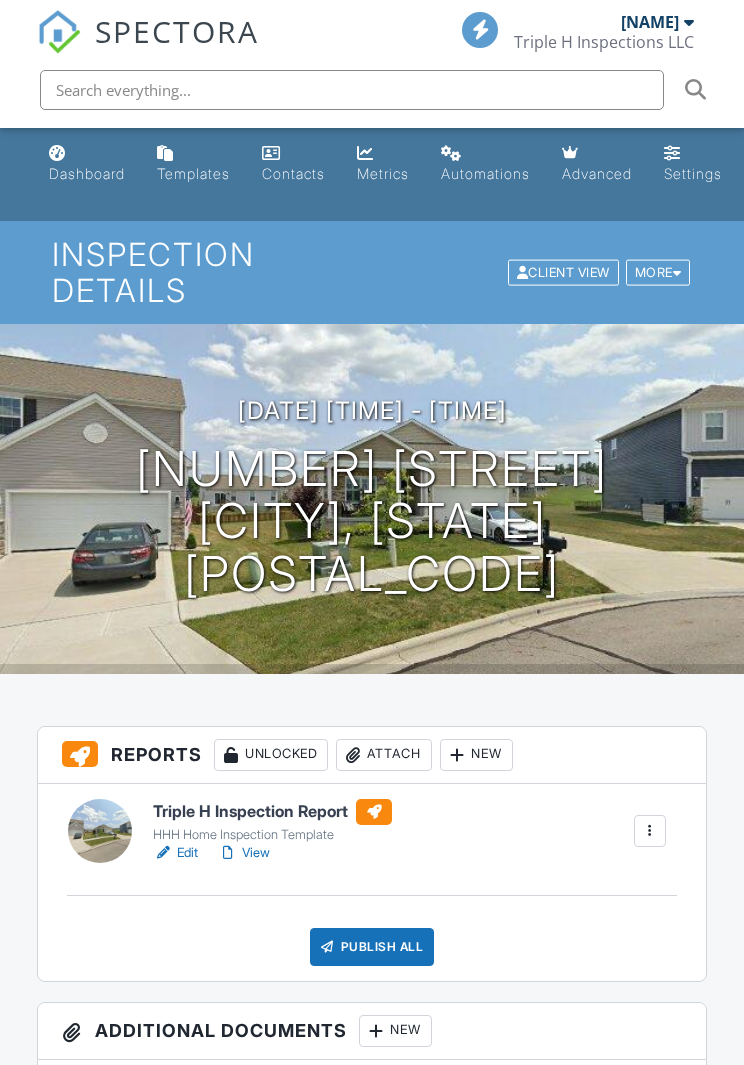 scroll, scrollTop: 0, scrollLeft: 0, axis: both 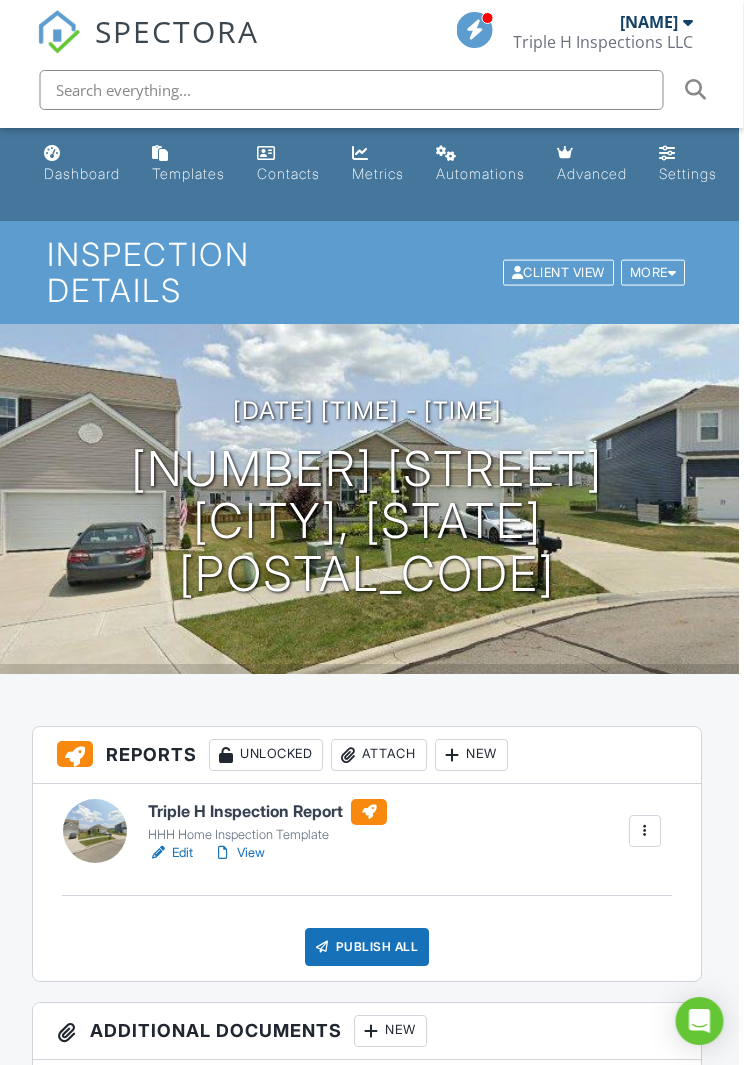 click on "08/02/2025 10:00 am
- 2:00 pm
2456 Misty Mdws Pl
Lancaster, OH 43130" at bounding box center [368, 499] 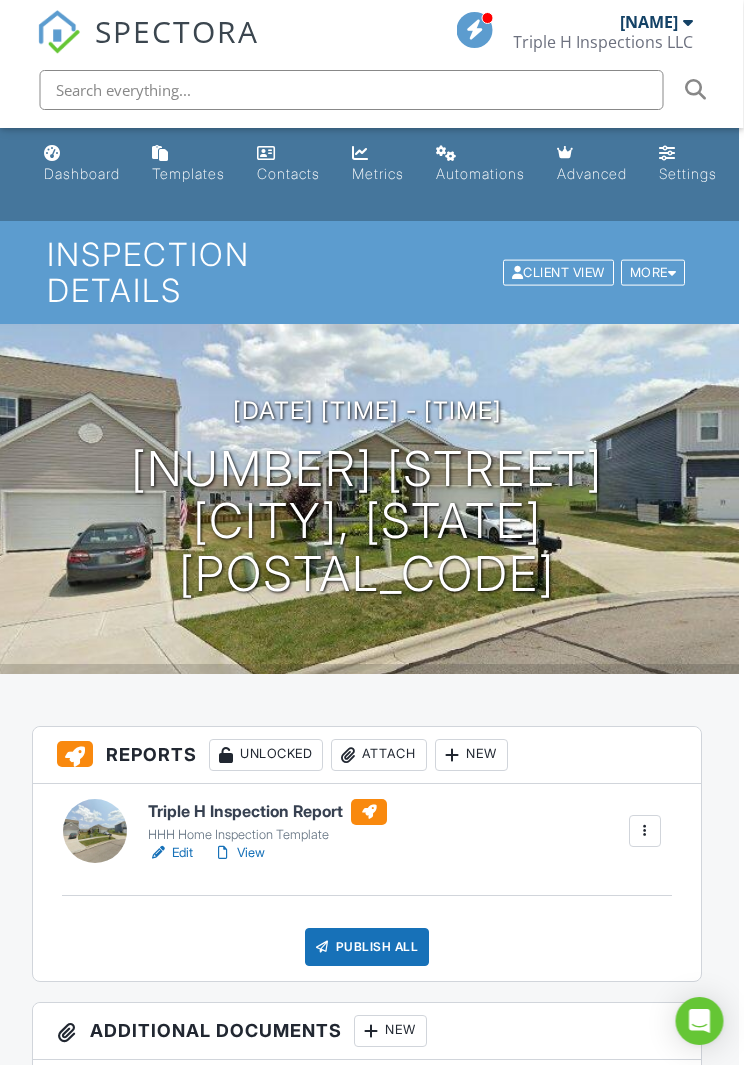 scroll, scrollTop: 0, scrollLeft: 5, axis: horizontal 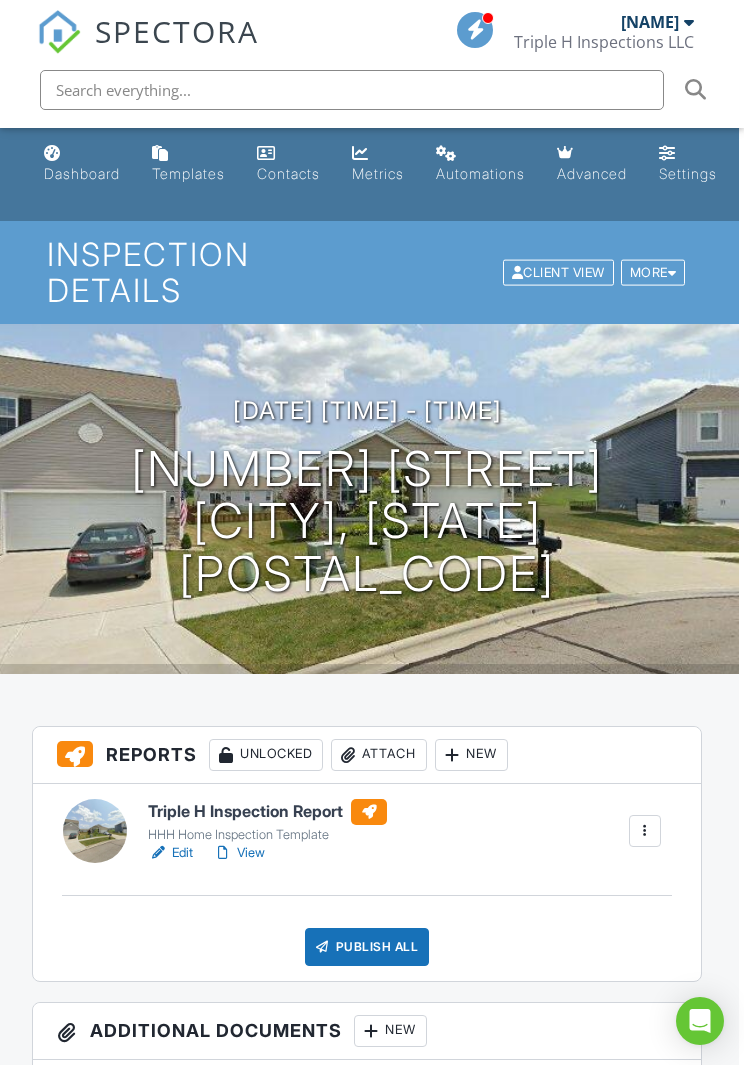 click on "2456 Misty Mdws Pl
Lancaster, OH 43130" at bounding box center (367, 522) 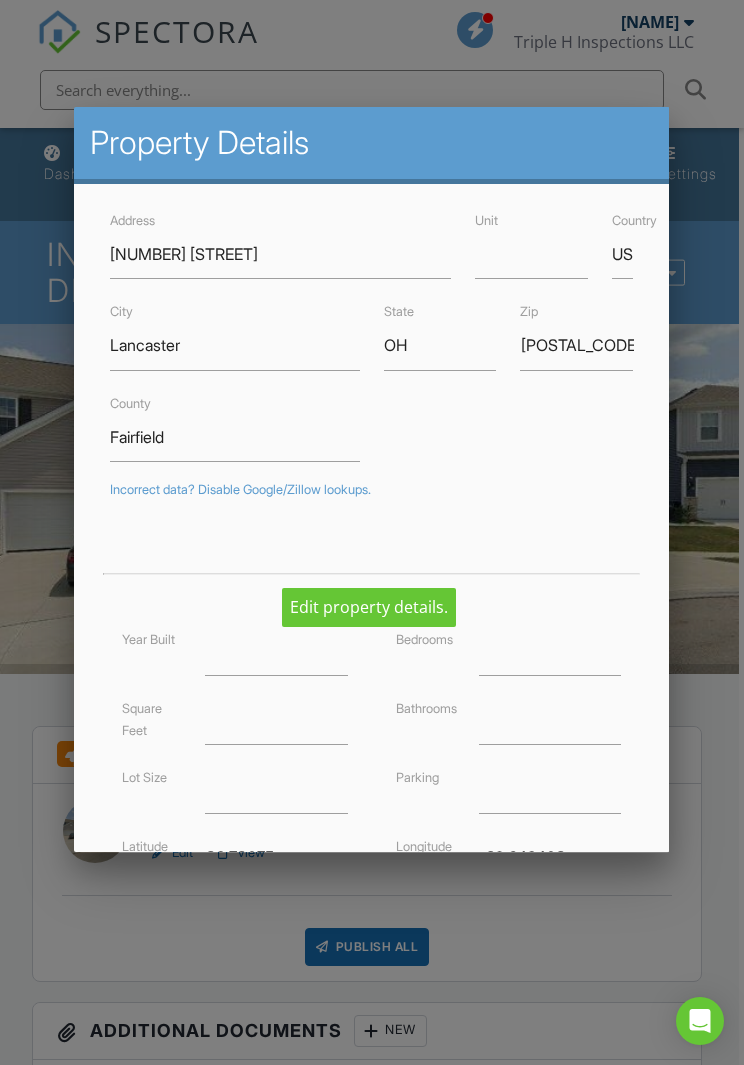 click on "Incorrect data? Disable Google/Zillow lookups." at bounding box center (371, 490) 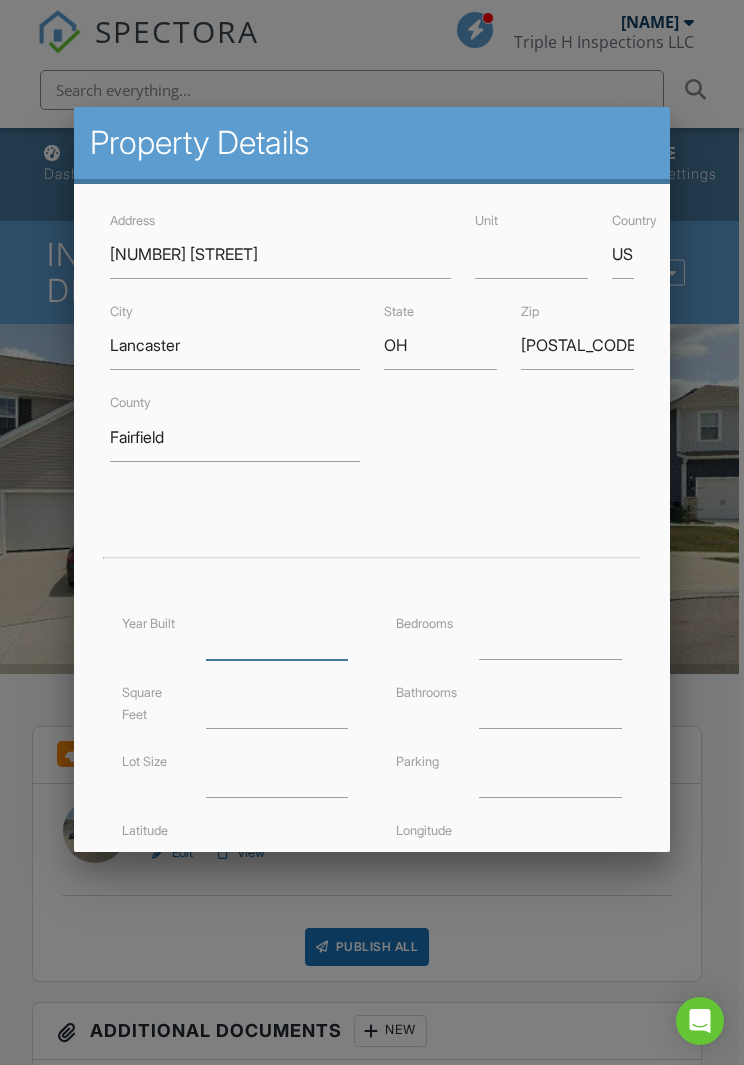 click at bounding box center [277, 635] 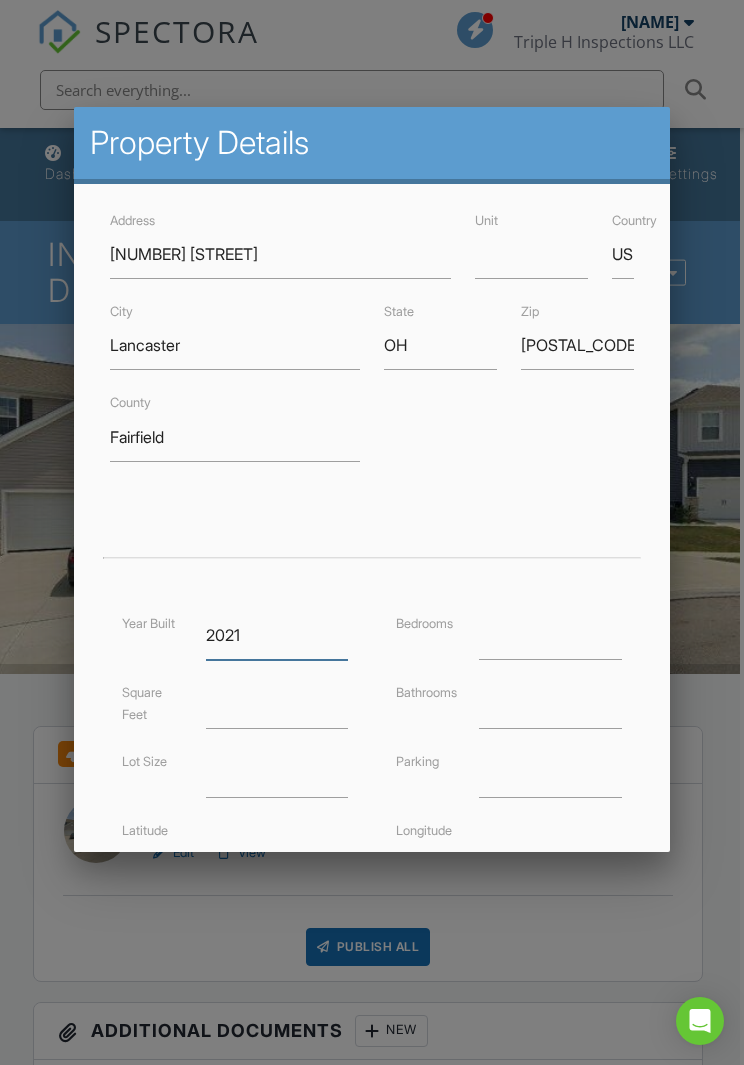 type on "2021" 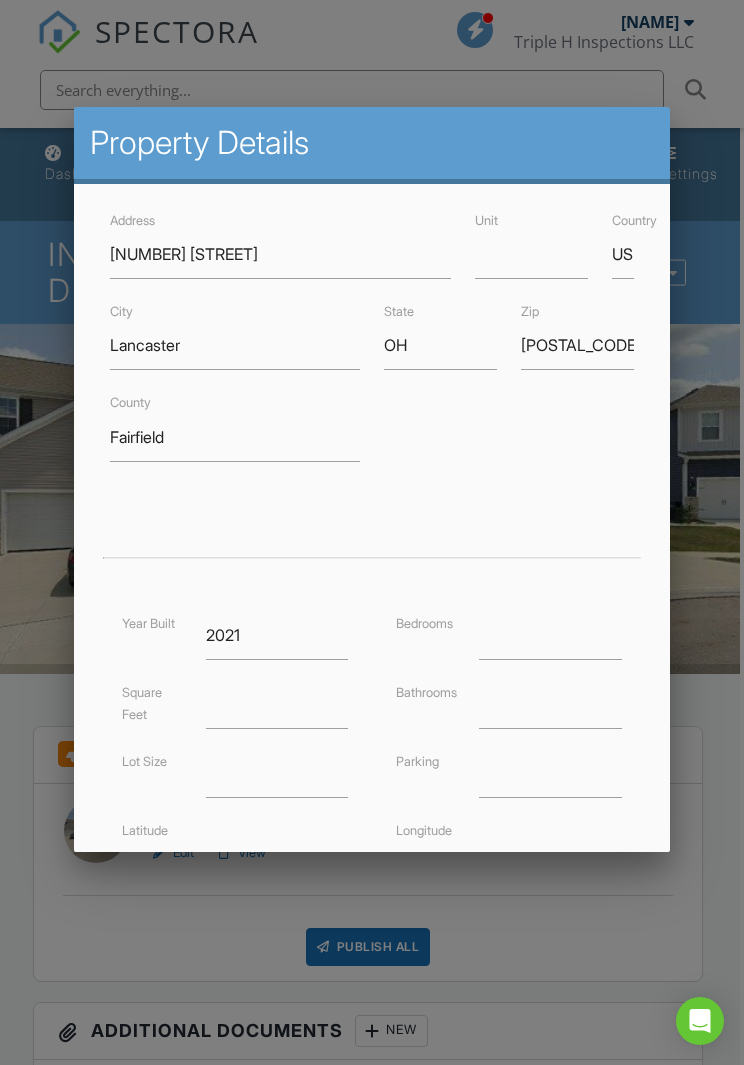 click at bounding box center [372, 565] 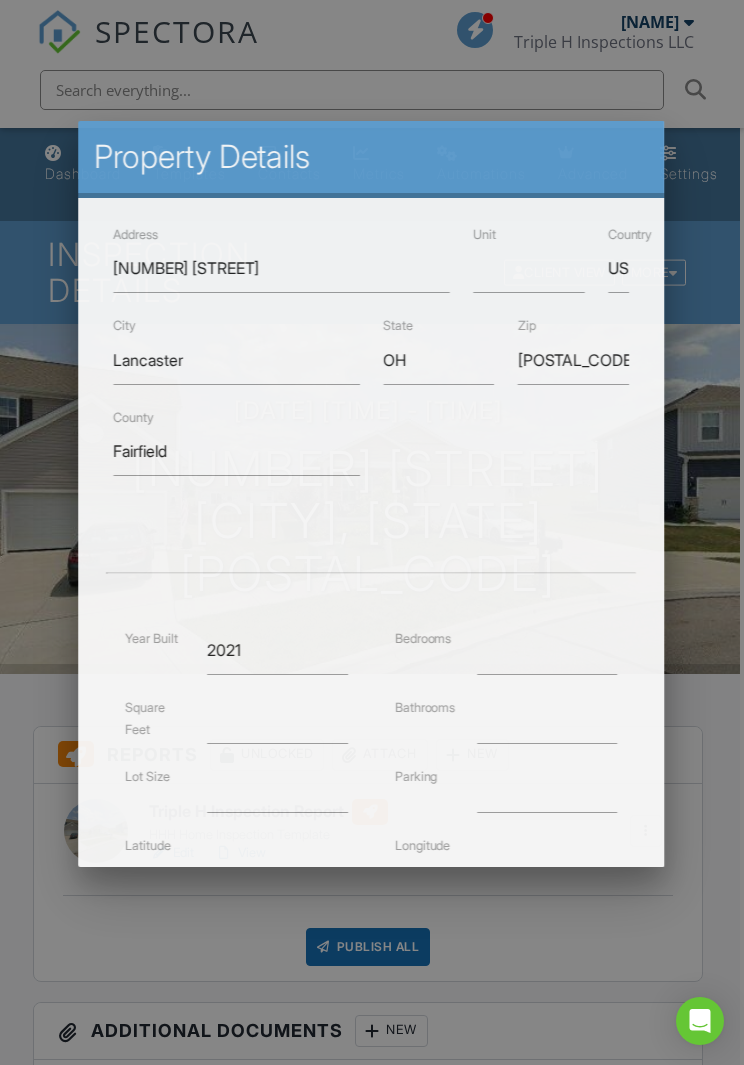 scroll, scrollTop: 0, scrollLeft: 5, axis: horizontal 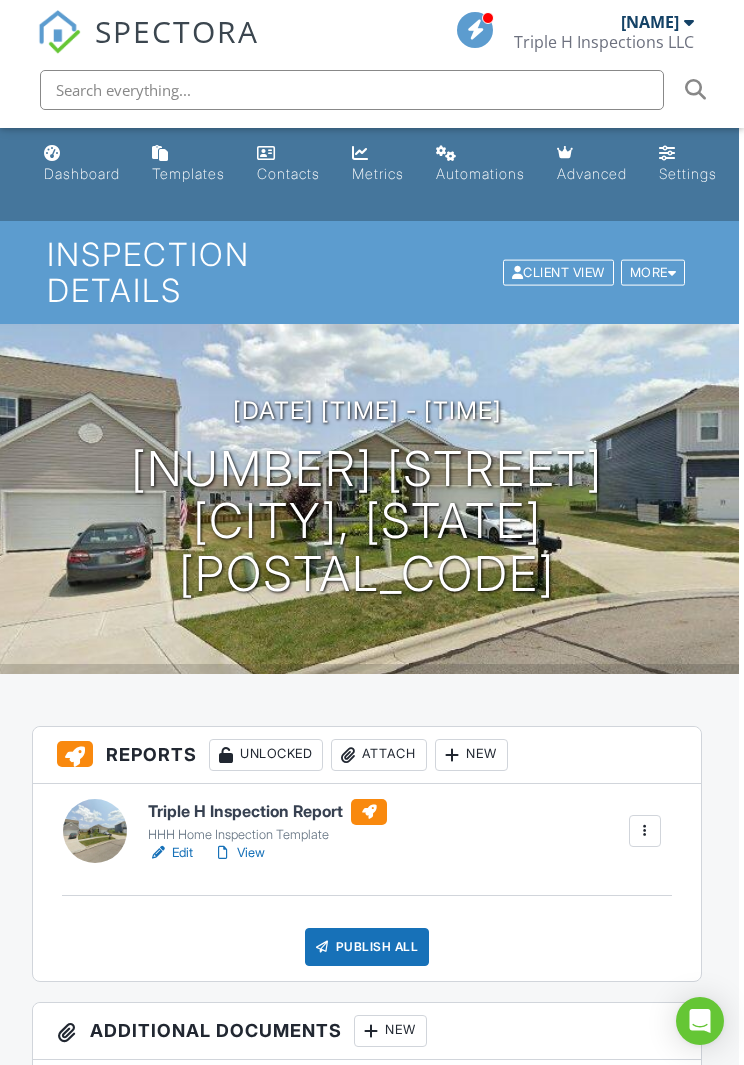 click on "08/02/2025 10:00 am
- 2:00 pm
2456 Misty Mdws Pl
Lancaster, OH 43130" at bounding box center (367, 499) 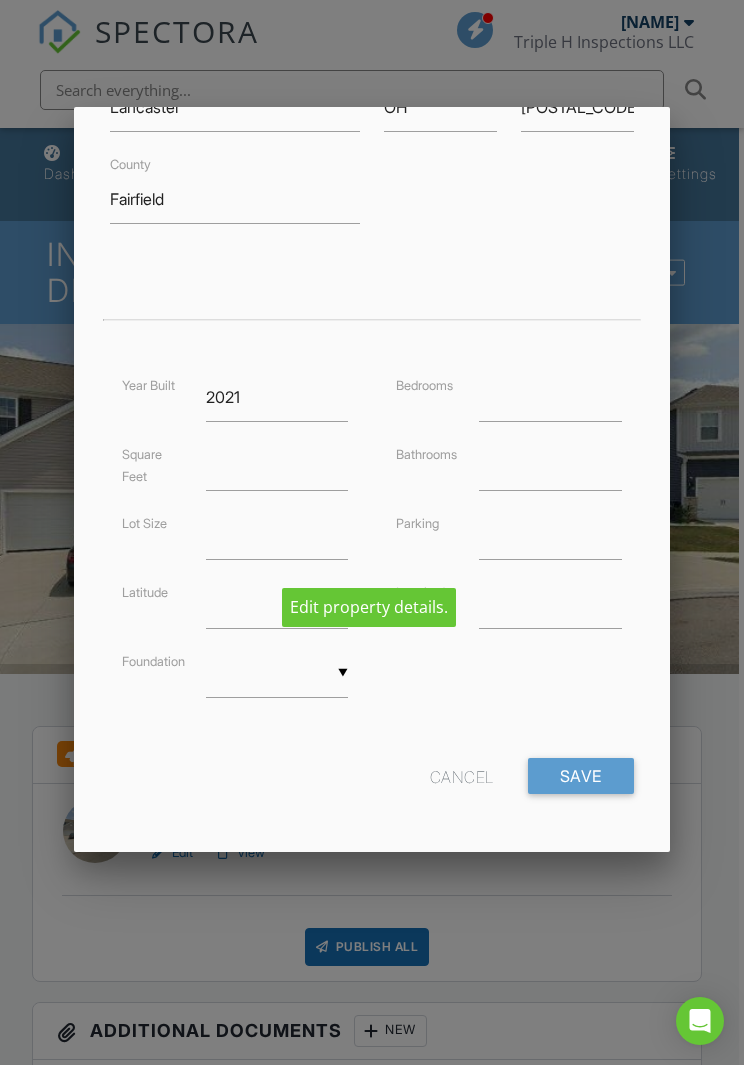 scroll, scrollTop: 237, scrollLeft: 0, axis: vertical 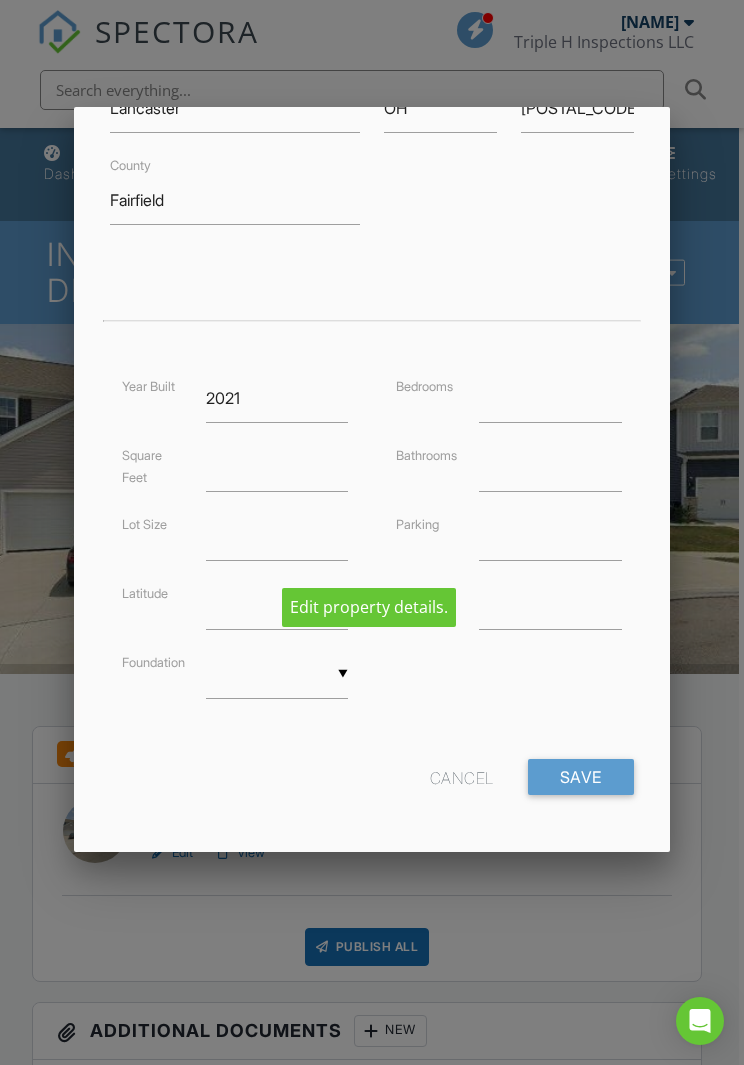 click at bounding box center [277, 674] 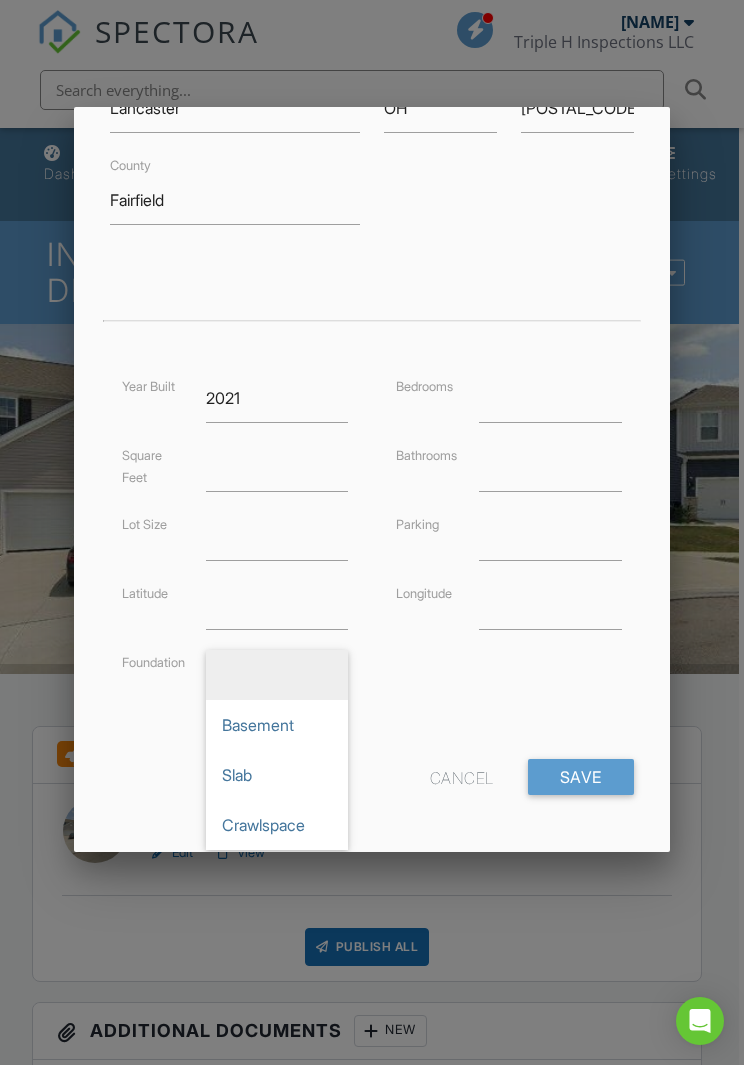 click on "Basement" at bounding box center [277, 725] 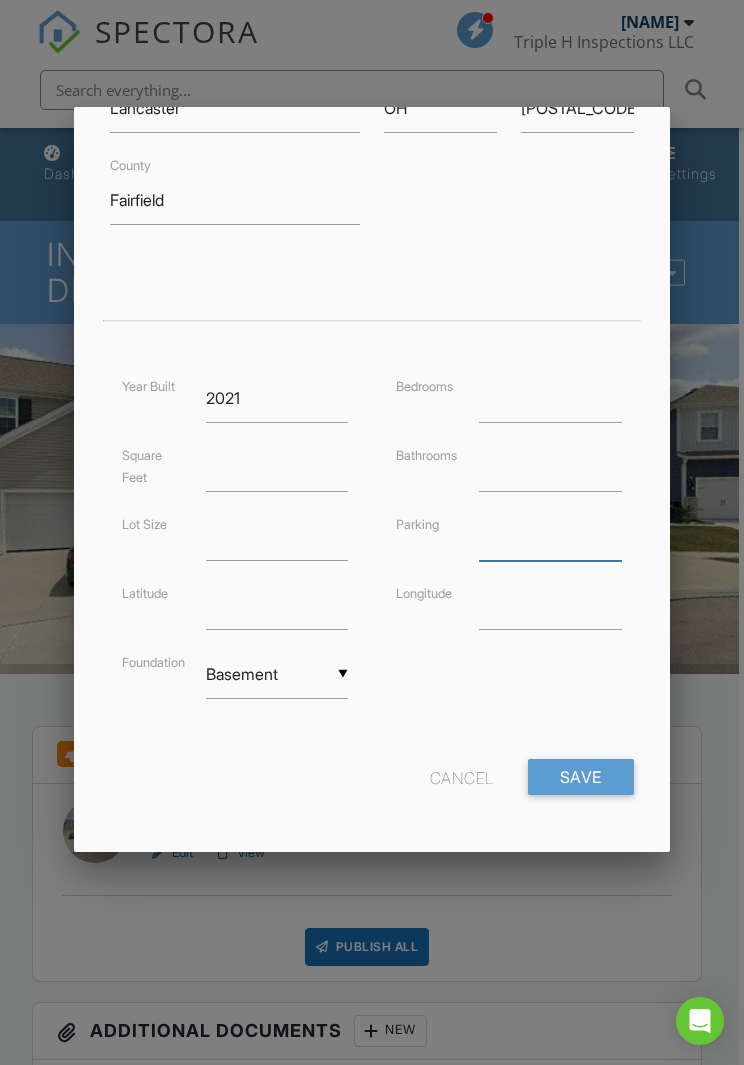 click at bounding box center (550, 536) 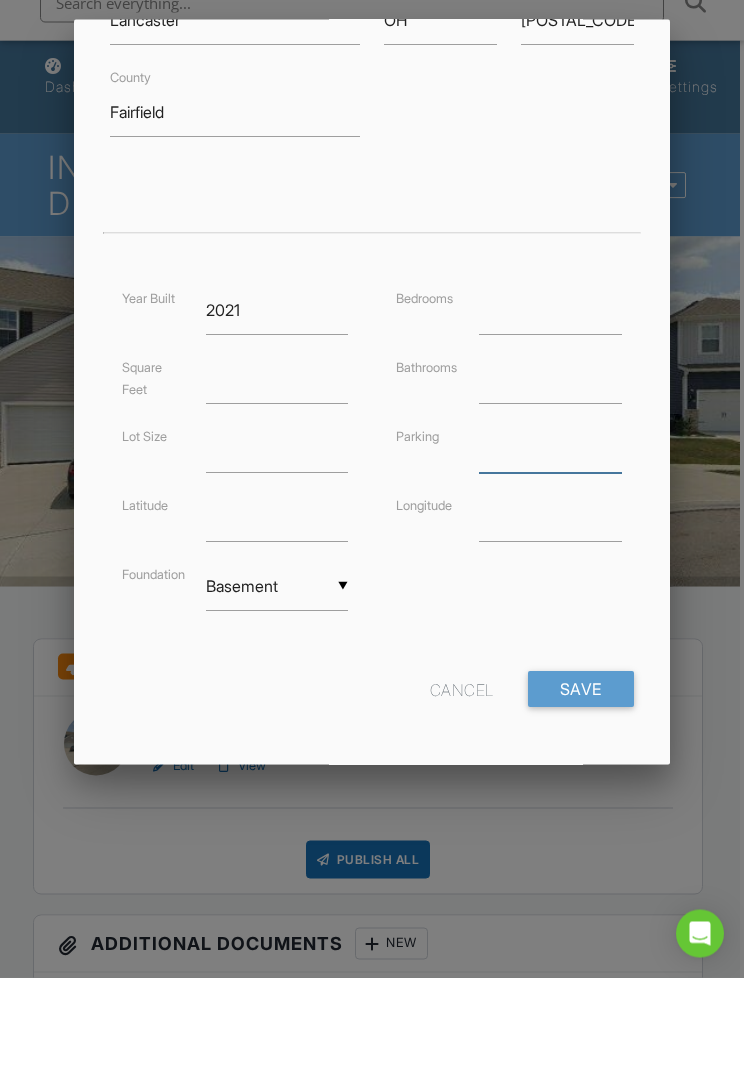scroll, scrollTop: 220, scrollLeft: 0, axis: vertical 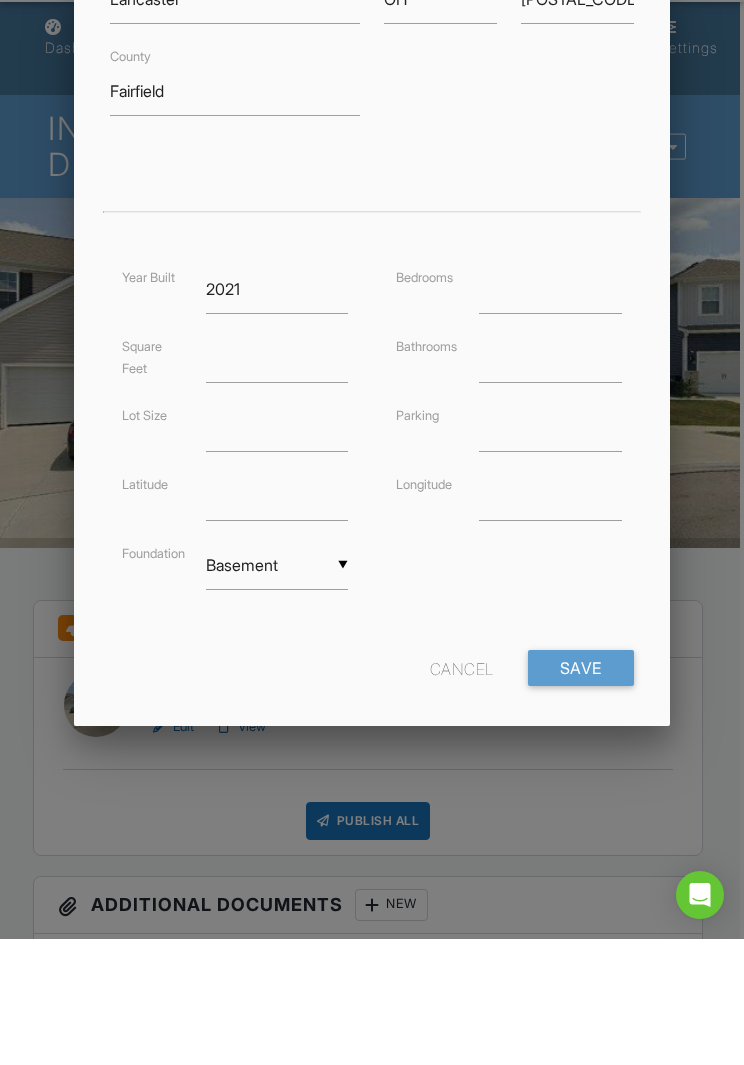 click on "Save" at bounding box center [581, 794] 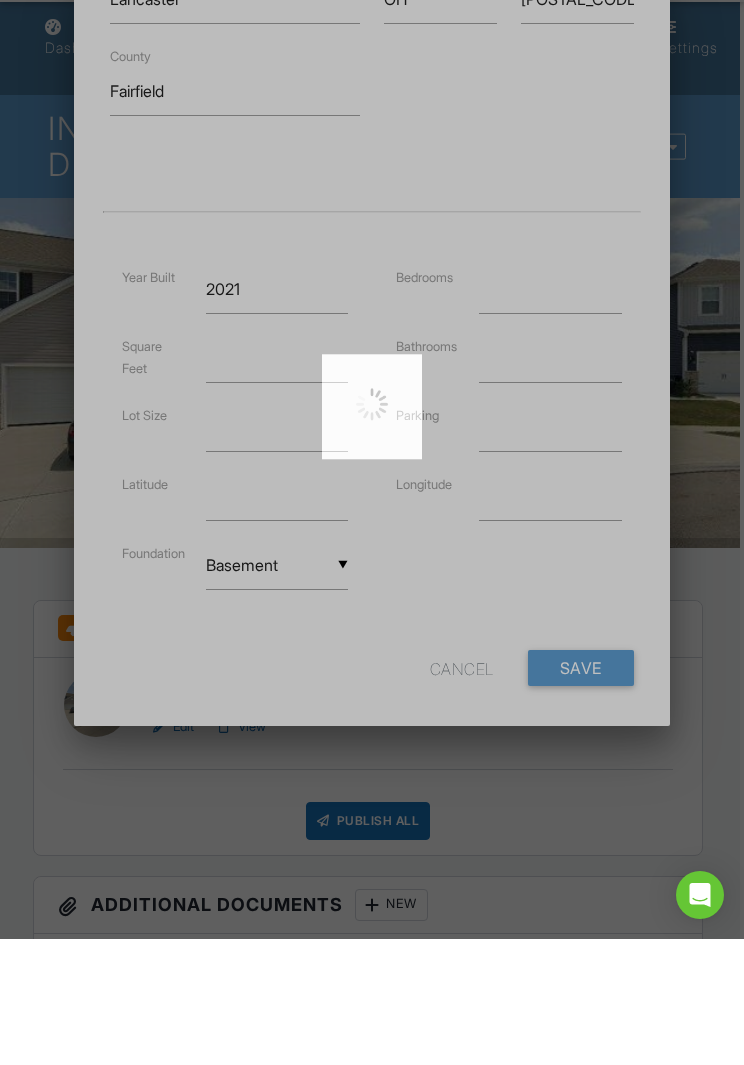scroll, scrollTop: 126, scrollLeft: 5, axis: both 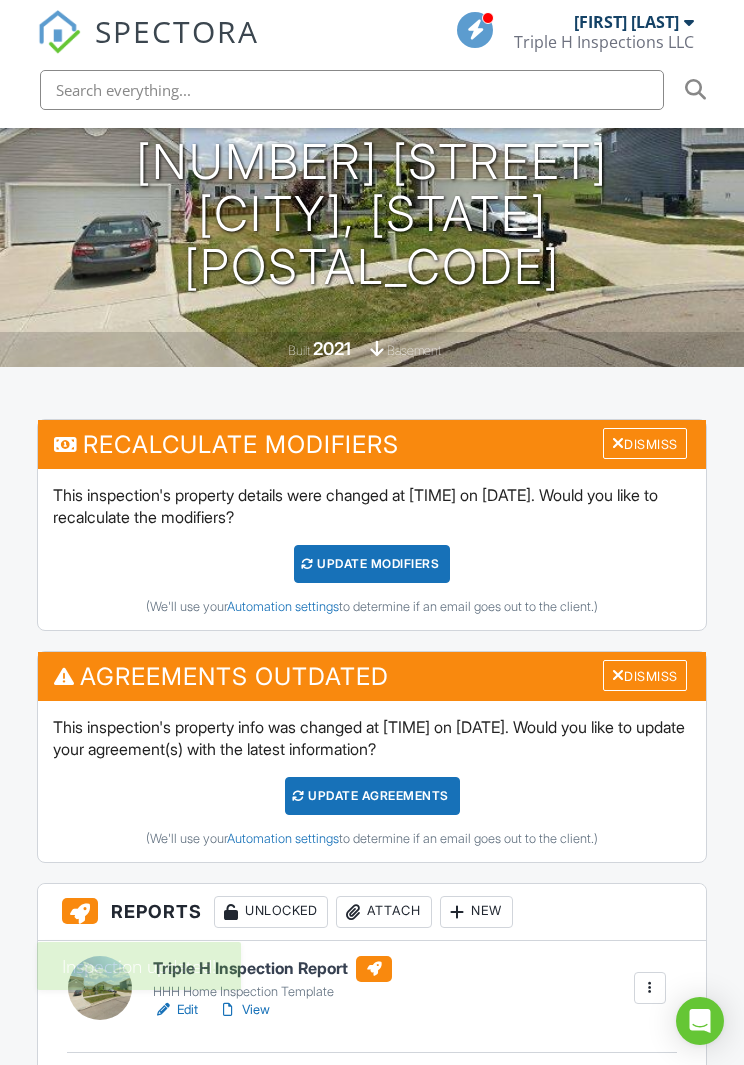 click on "UPDATE Modifiers" at bounding box center [372, 564] 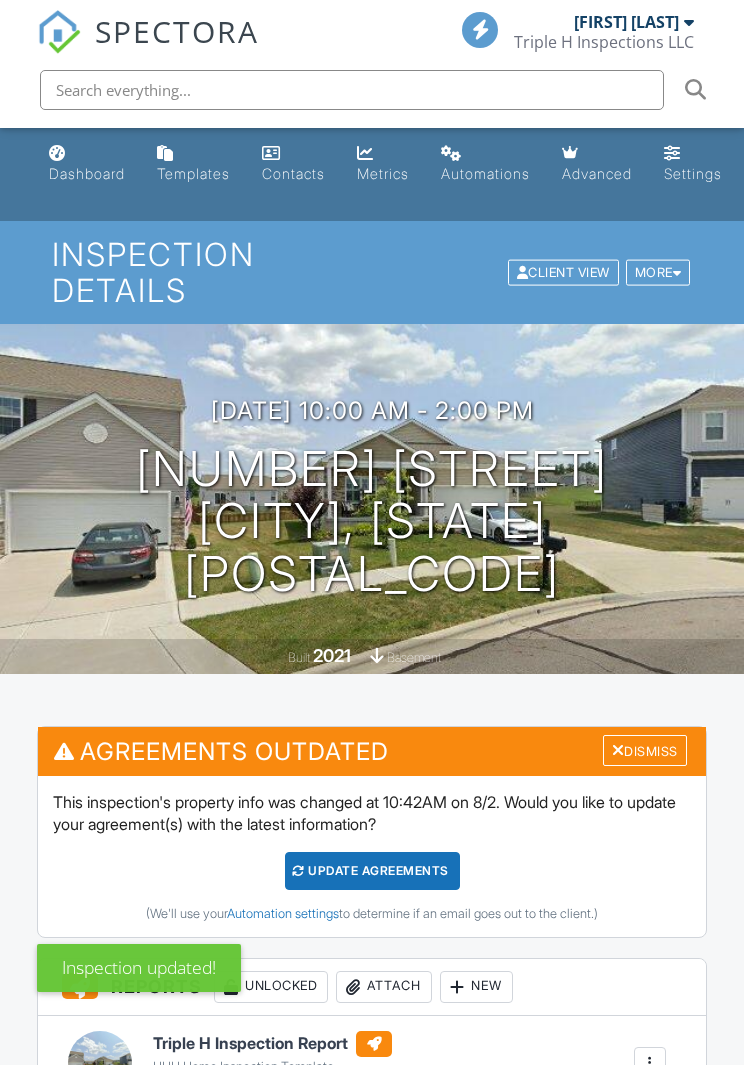 scroll, scrollTop: 0, scrollLeft: 0, axis: both 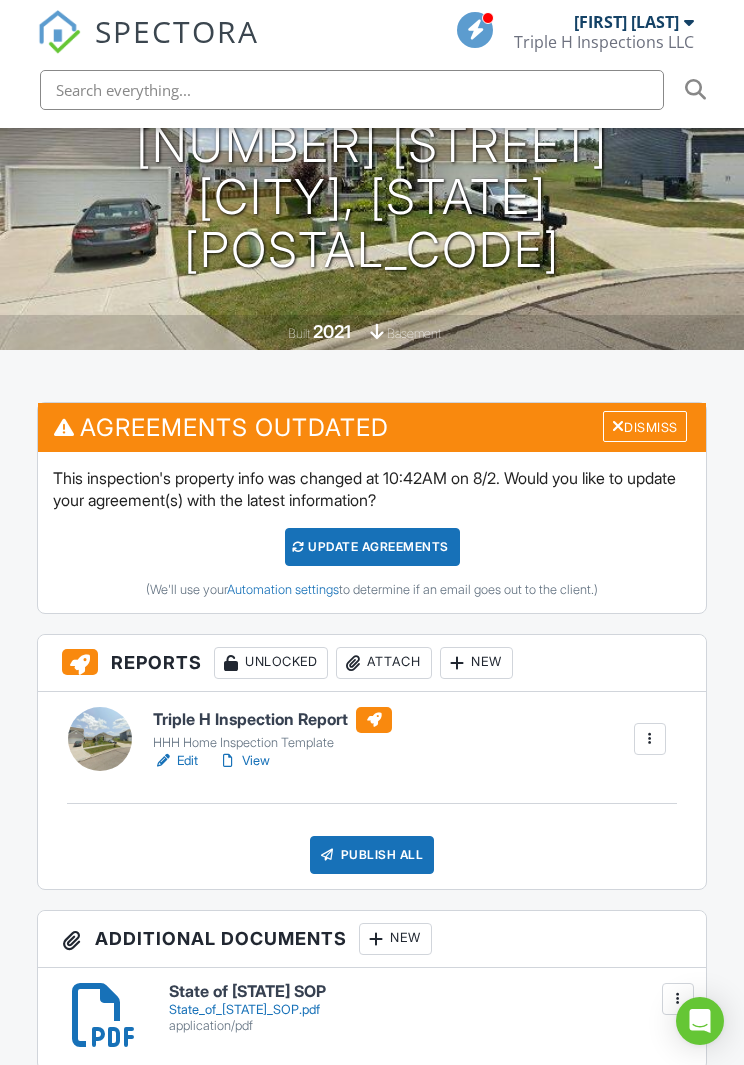 click on "Dismiss" at bounding box center [645, 426] 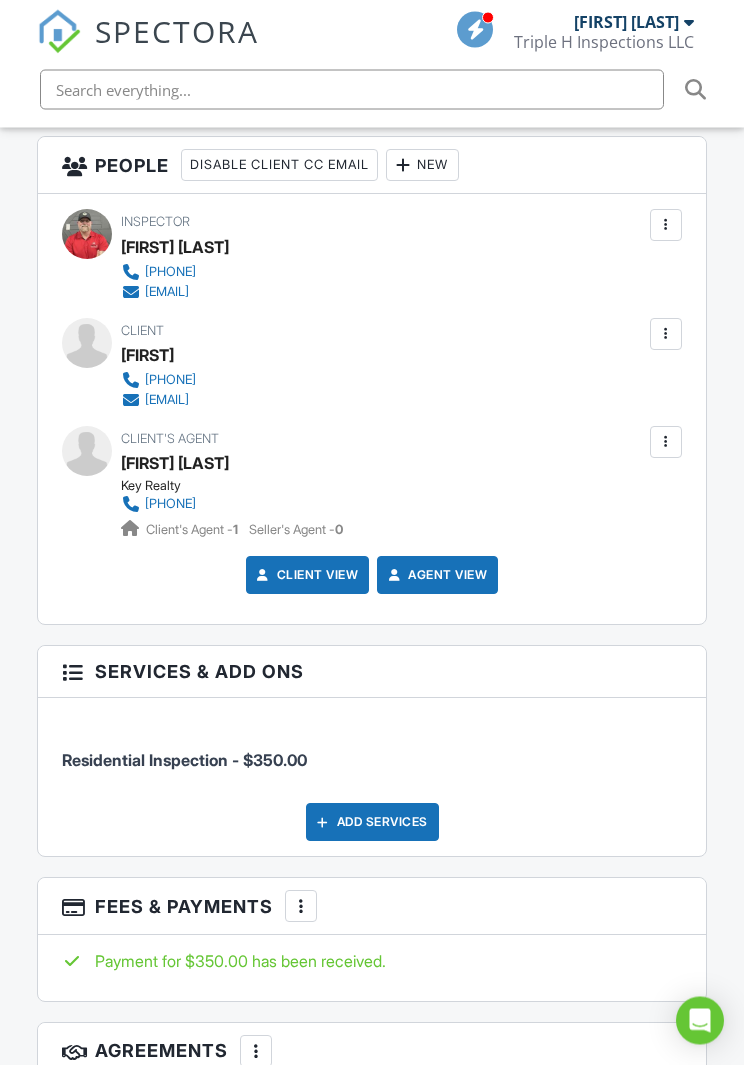 scroll, scrollTop: 2262, scrollLeft: 0, axis: vertical 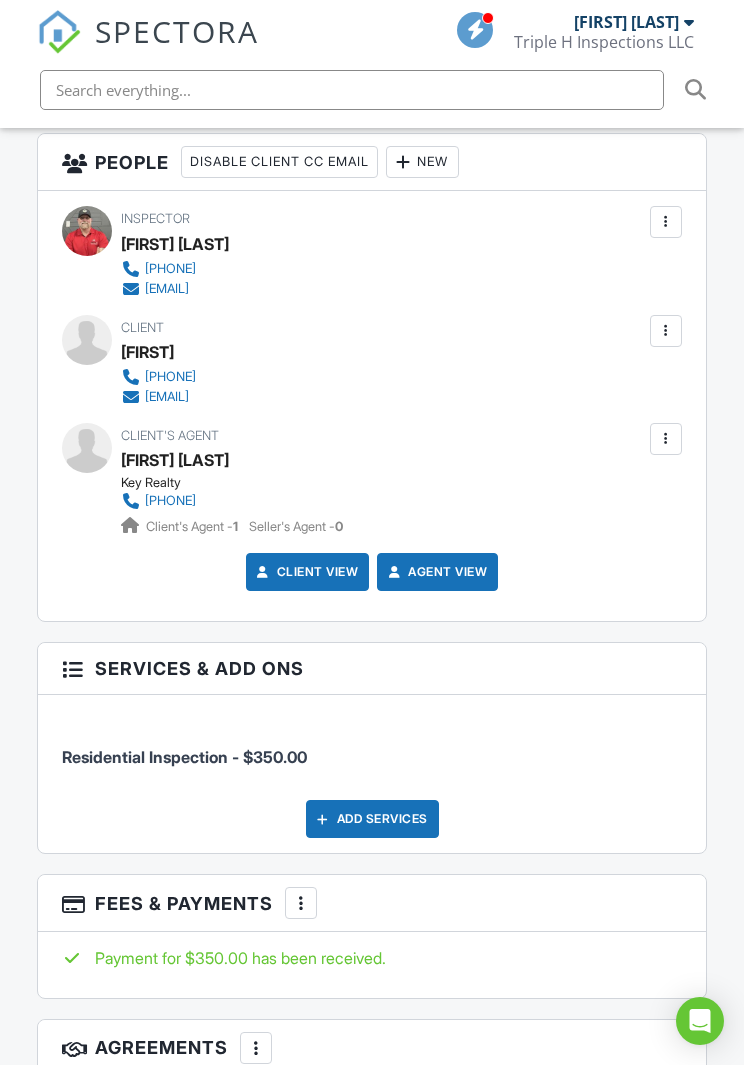 click on "New" at bounding box center [422, 162] 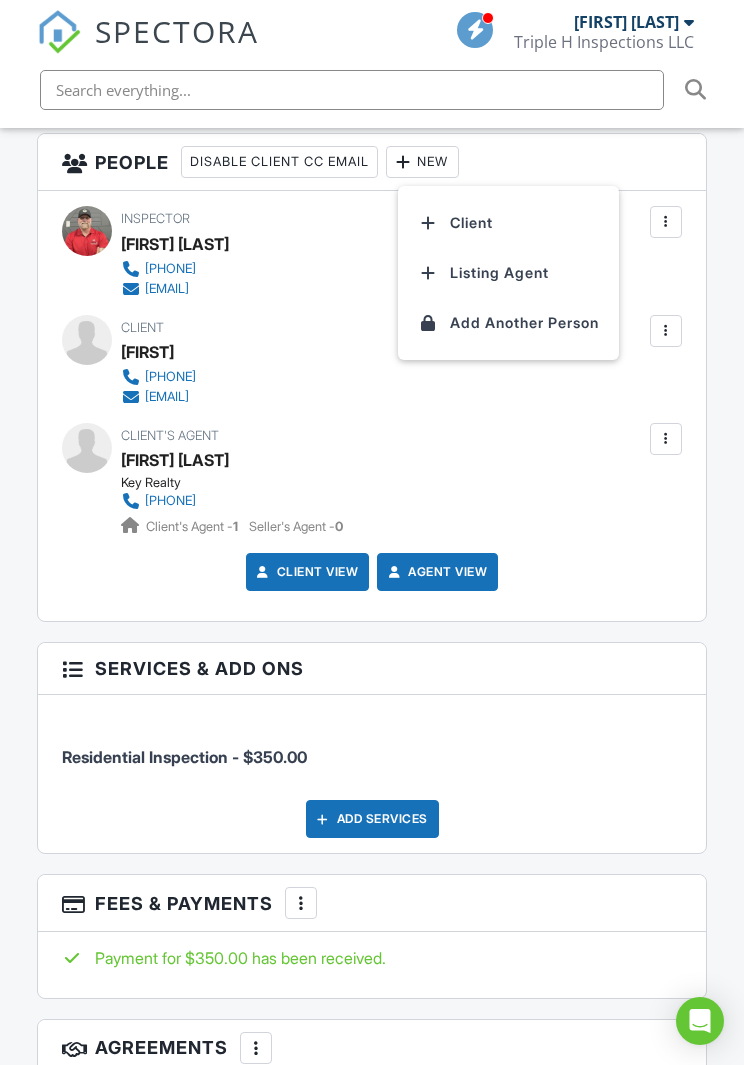 click on "Listing Agent" at bounding box center (508, 273) 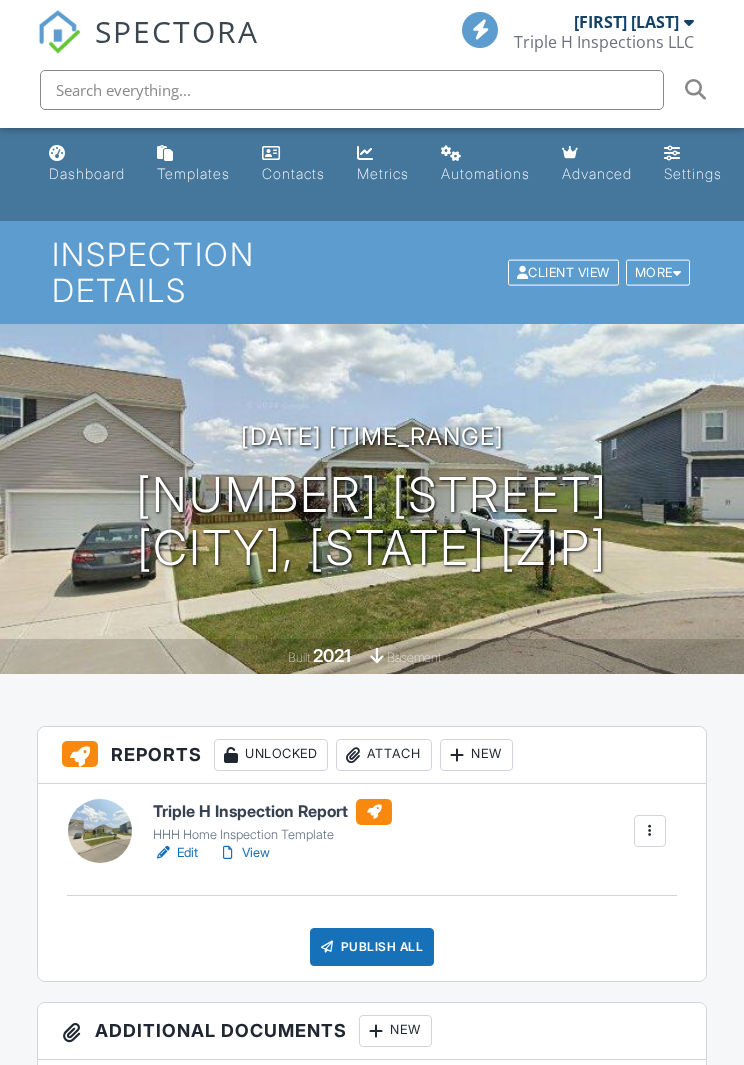 scroll, scrollTop: 0, scrollLeft: 0, axis: both 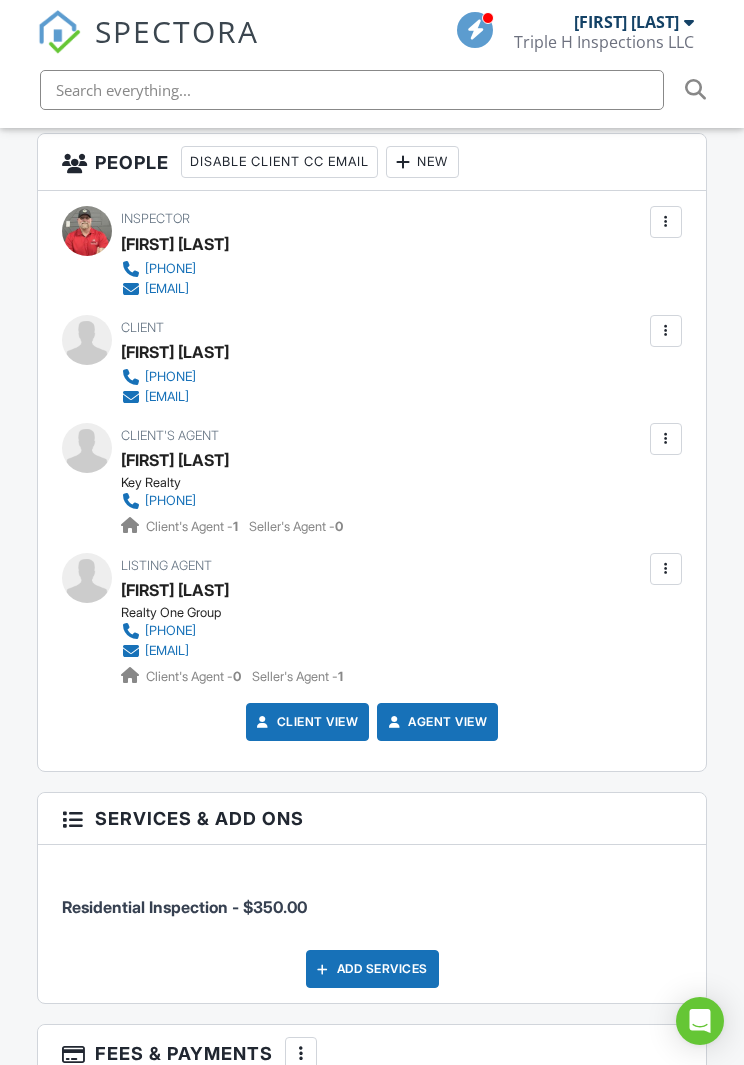 click at bounding box center [87, 578] 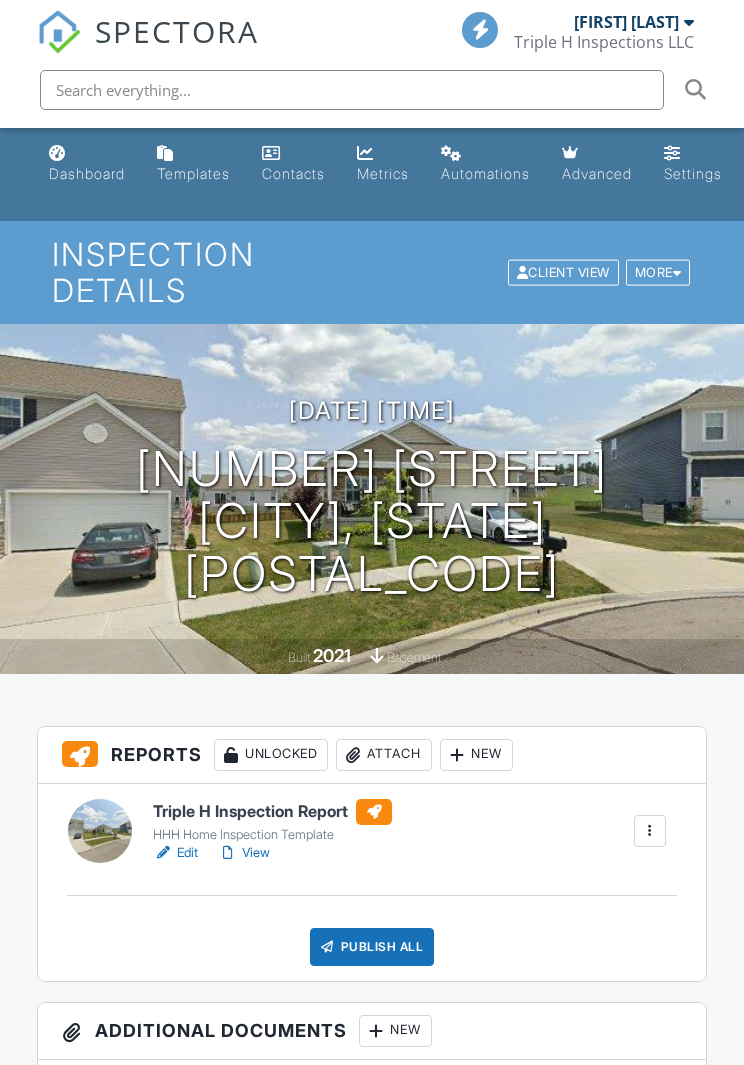 scroll, scrollTop: 0, scrollLeft: 0, axis: both 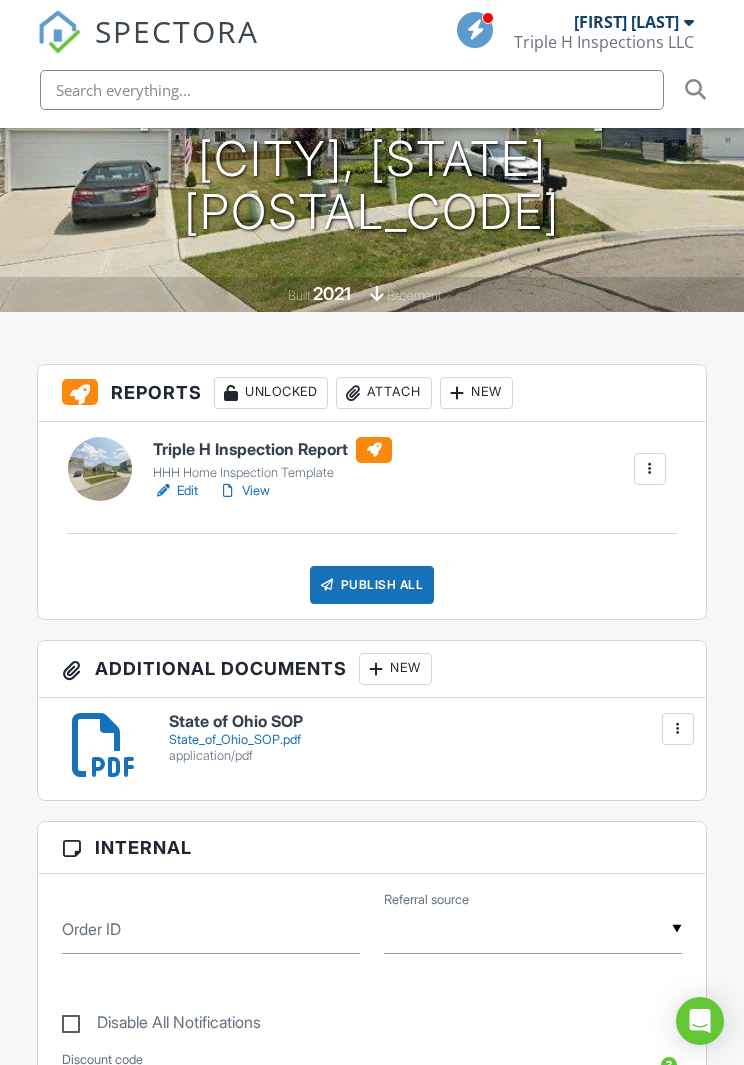 click at bounding box center [650, 469] 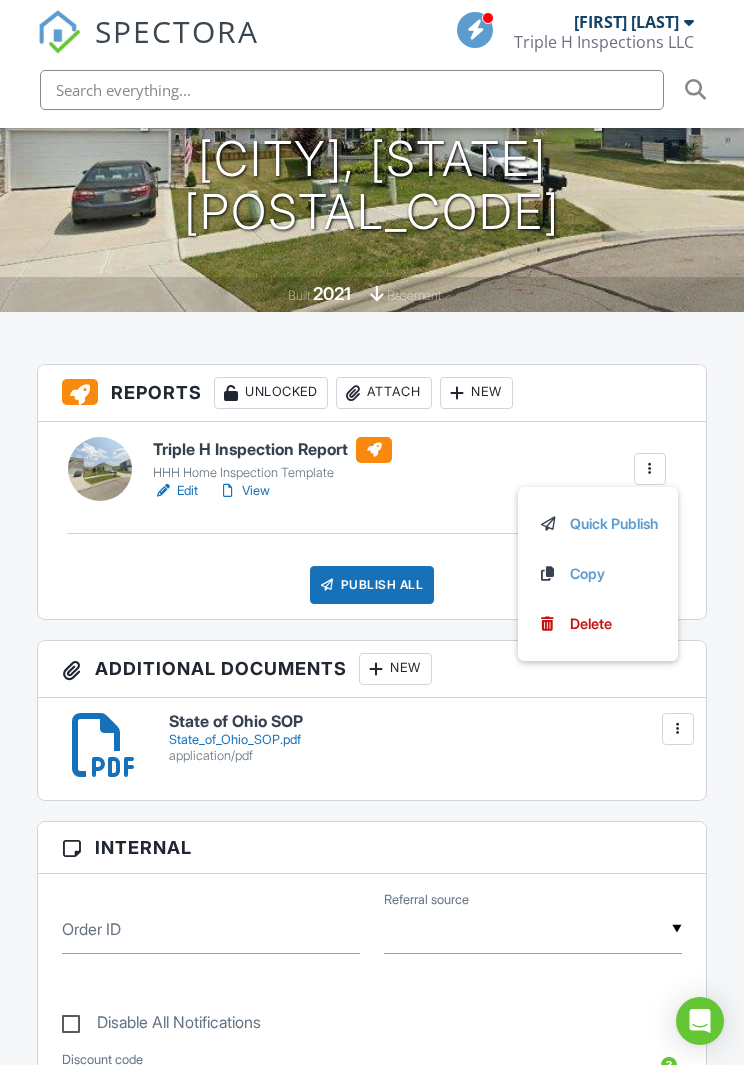 click on "Publish All
Checking report completion" at bounding box center (372, 585) 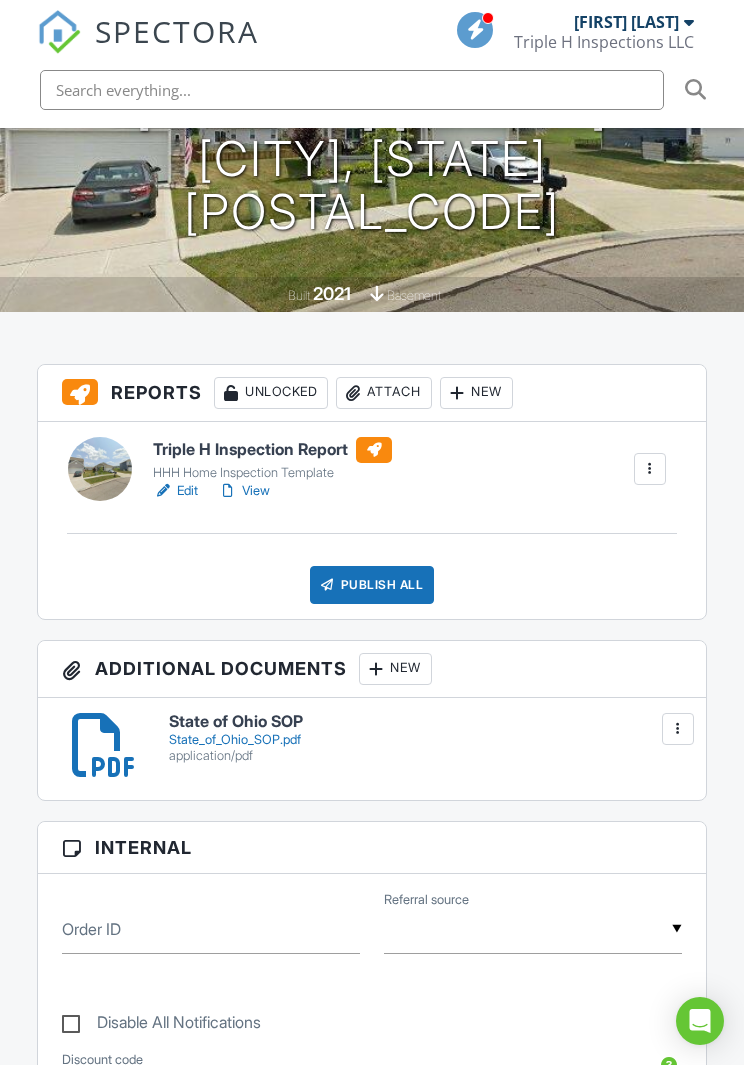 click on "View" at bounding box center [244, 491] 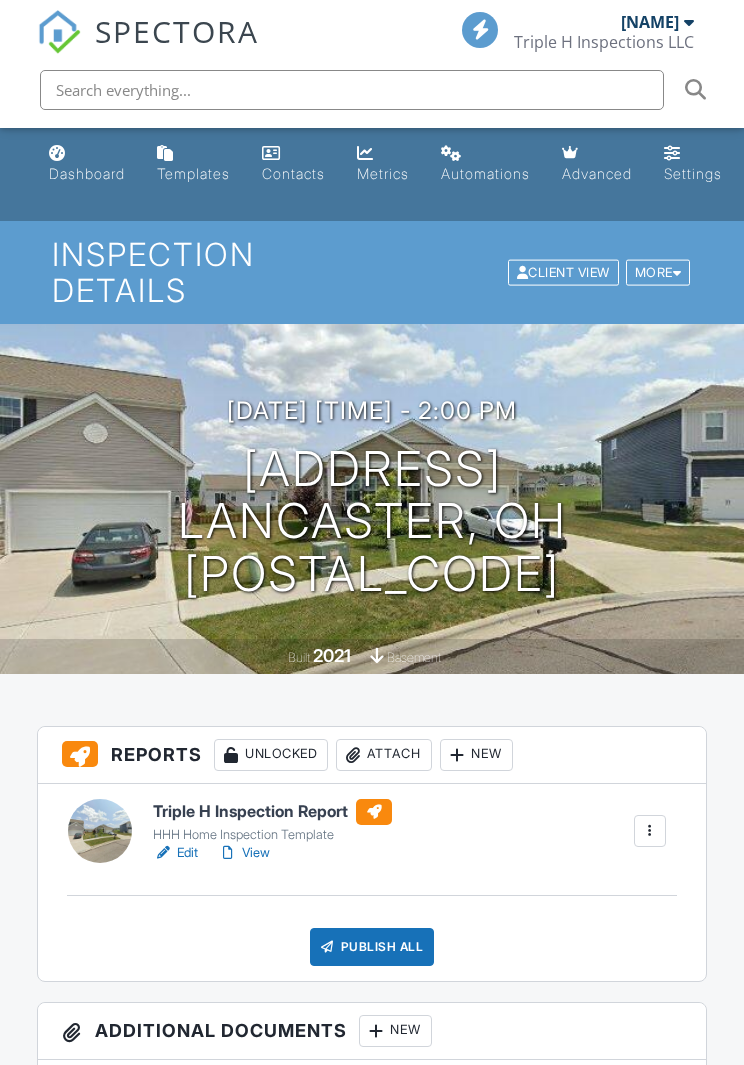 scroll, scrollTop: 0, scrollLeft: 0, axis: both 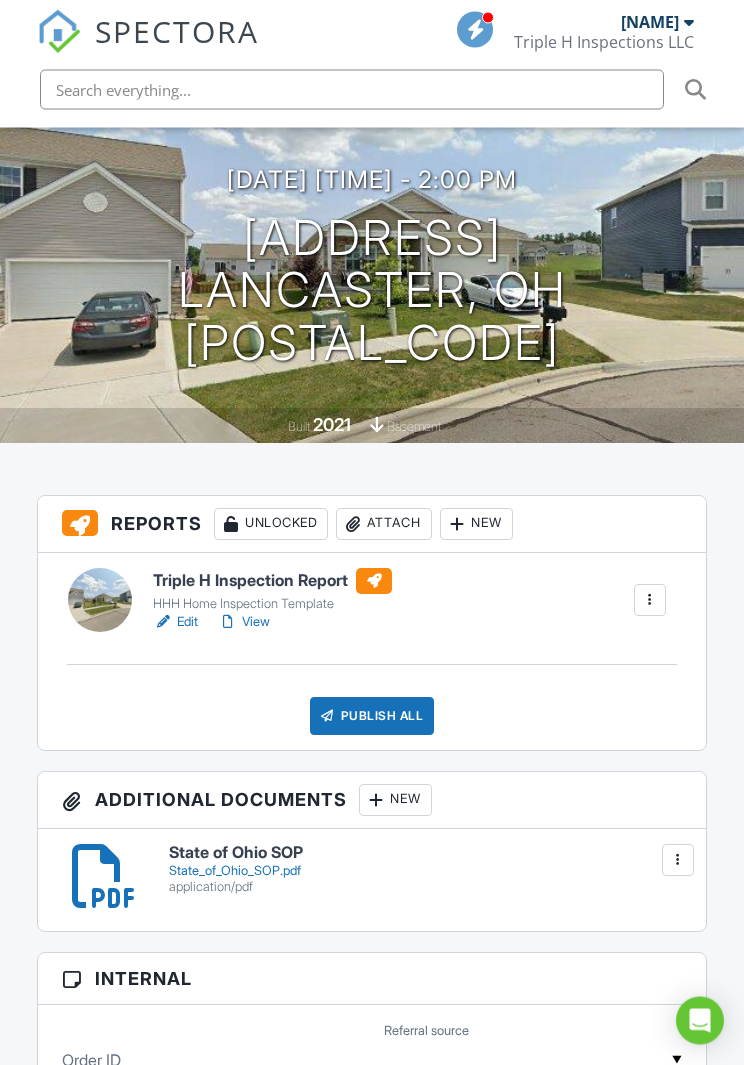click on "View" at bounding box center [244, 623] 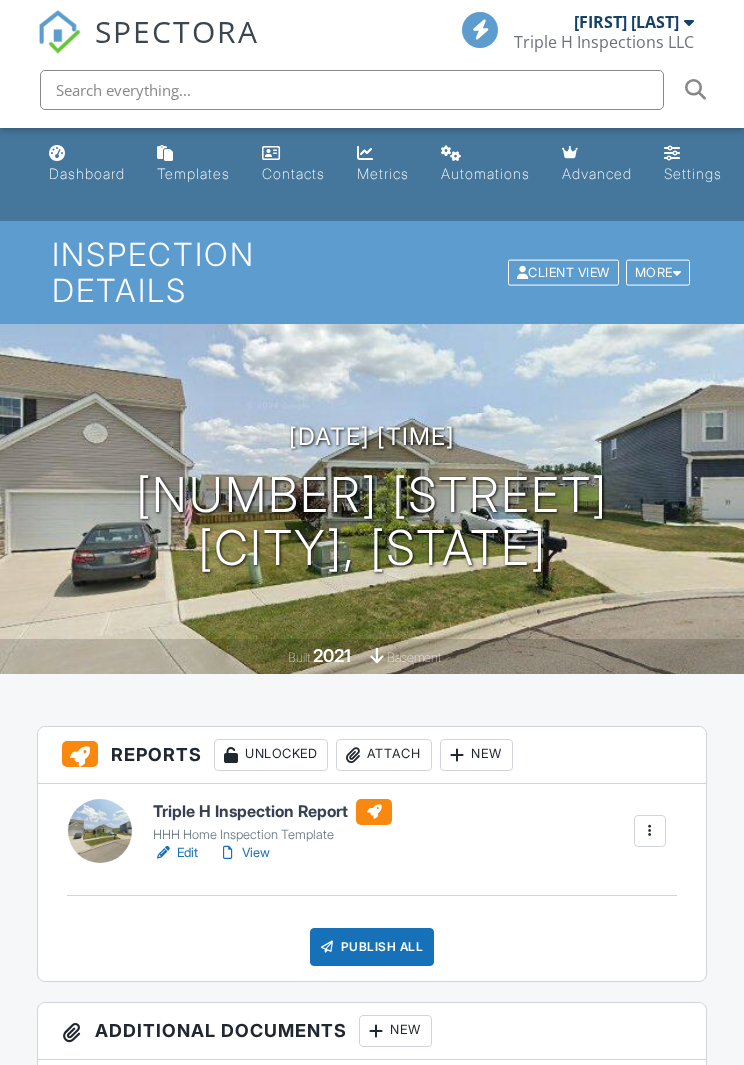 scroll, scrollTop: 0, scrollLeft: 0, axis: both 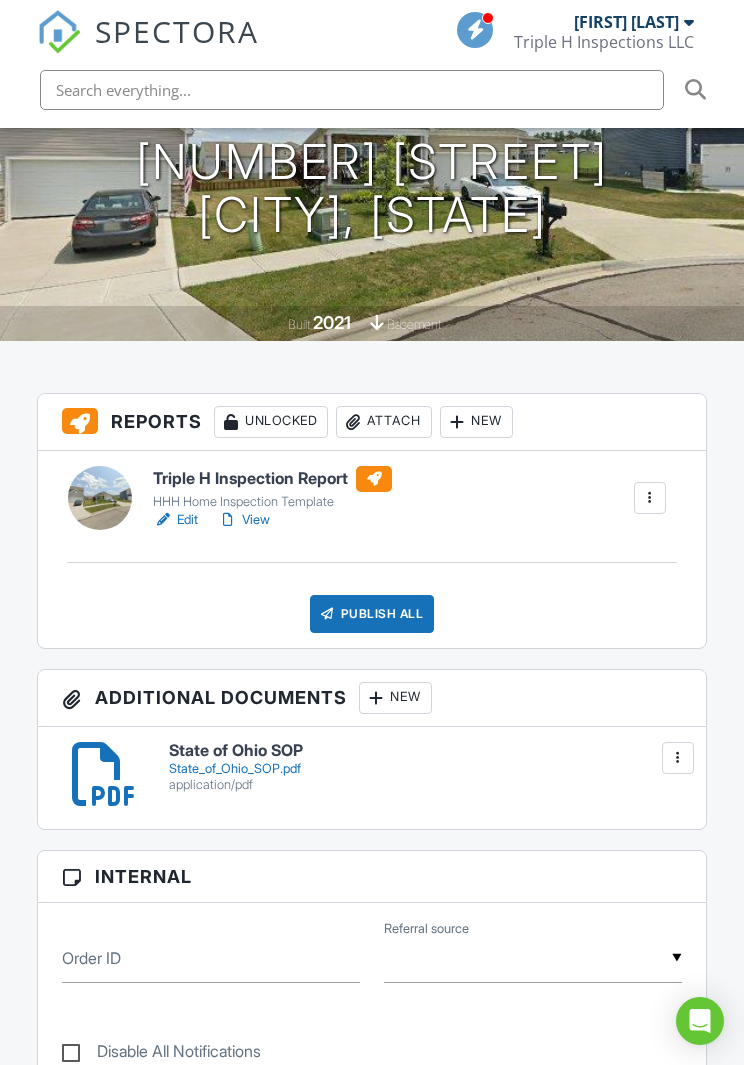 click on "2456 Misty Mdws Pl
Lancaster, OH 43130" at bounding box center [372, 189] 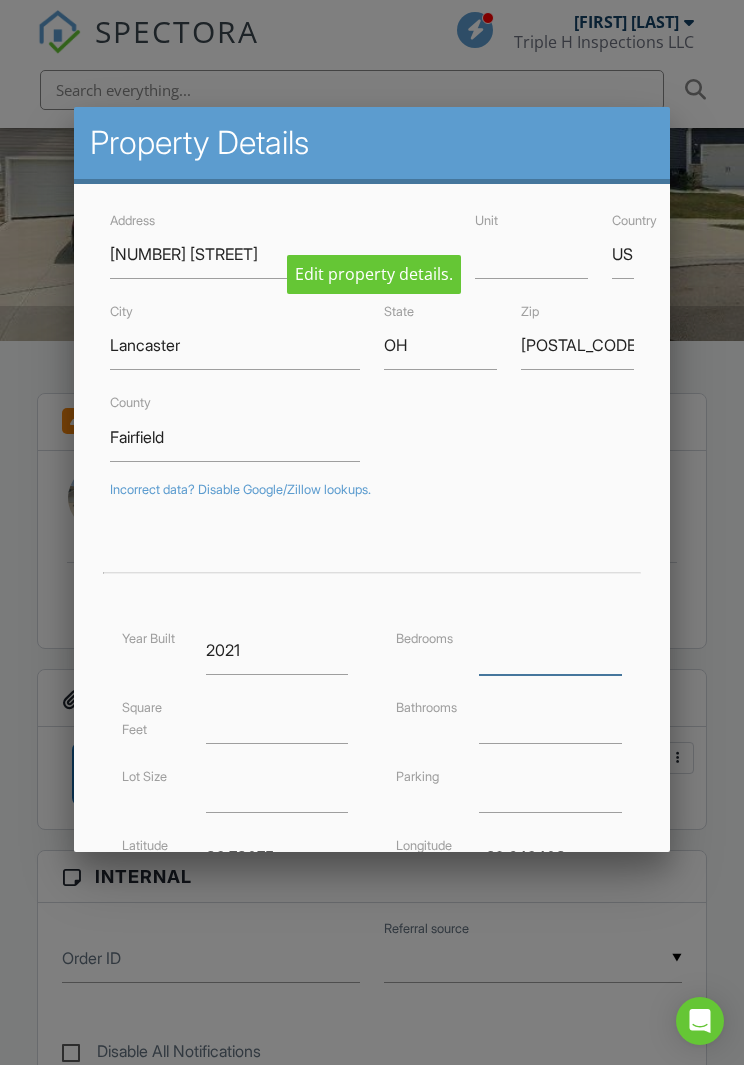click at bounding box center [550, 650] 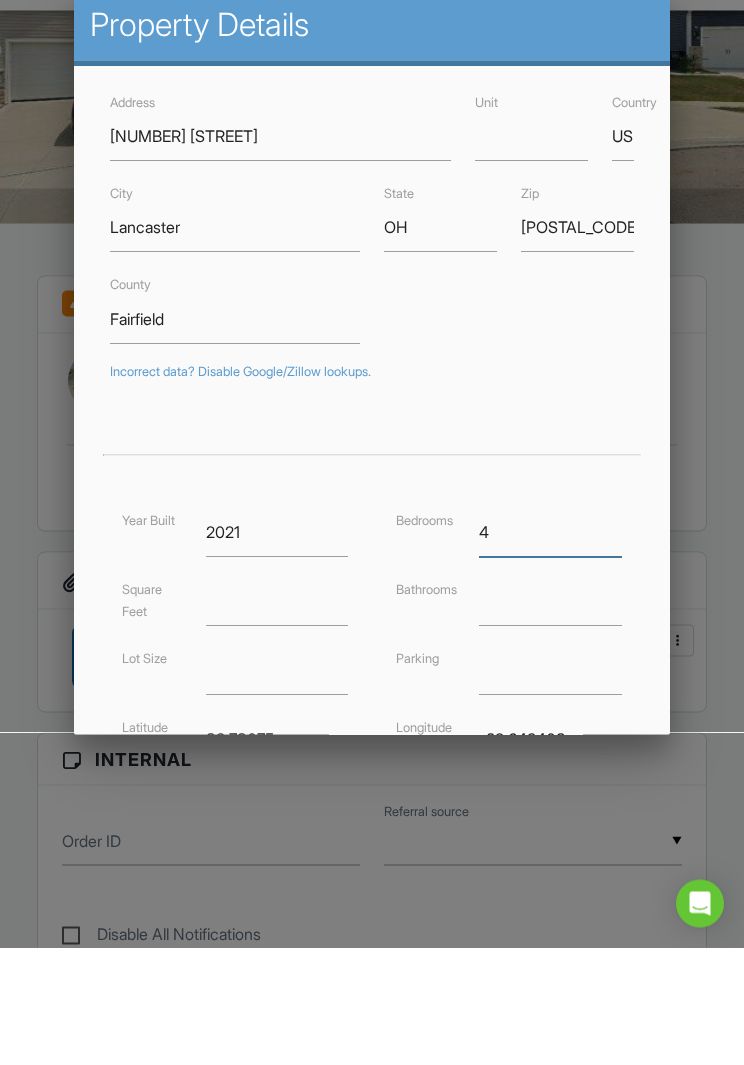 type on "4" 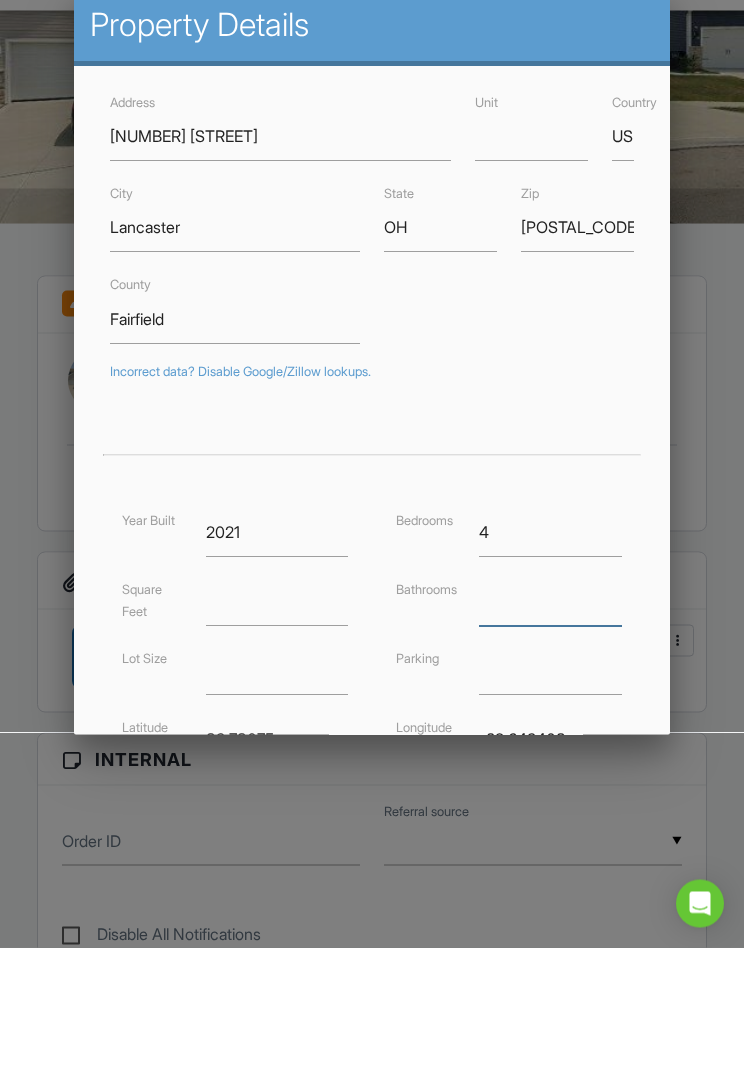 click at bounding box center (550, 719) 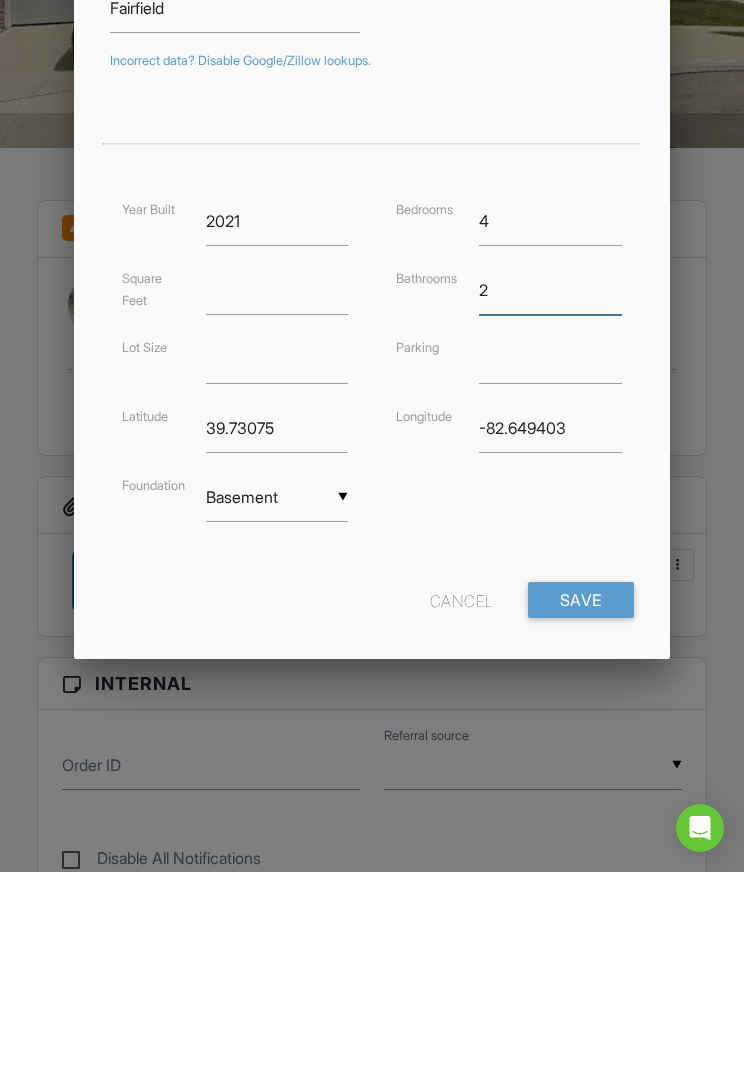 scroll, scrollTop: 235, scrollLeft: 0, axis: vertical 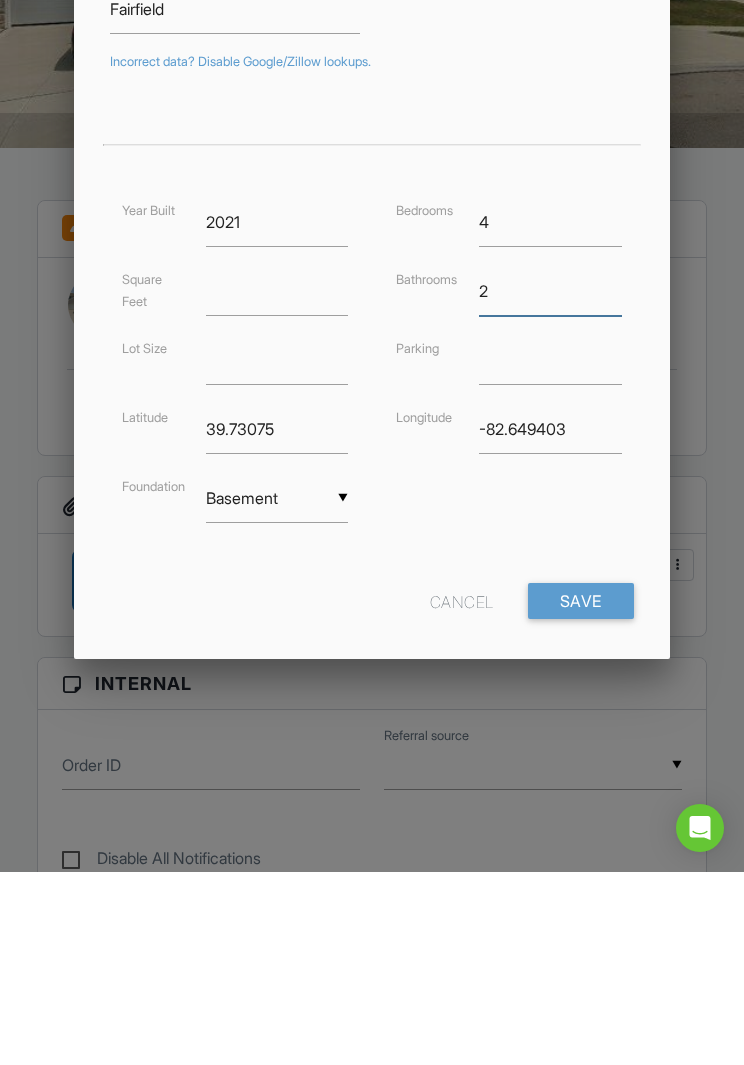 type on "2" 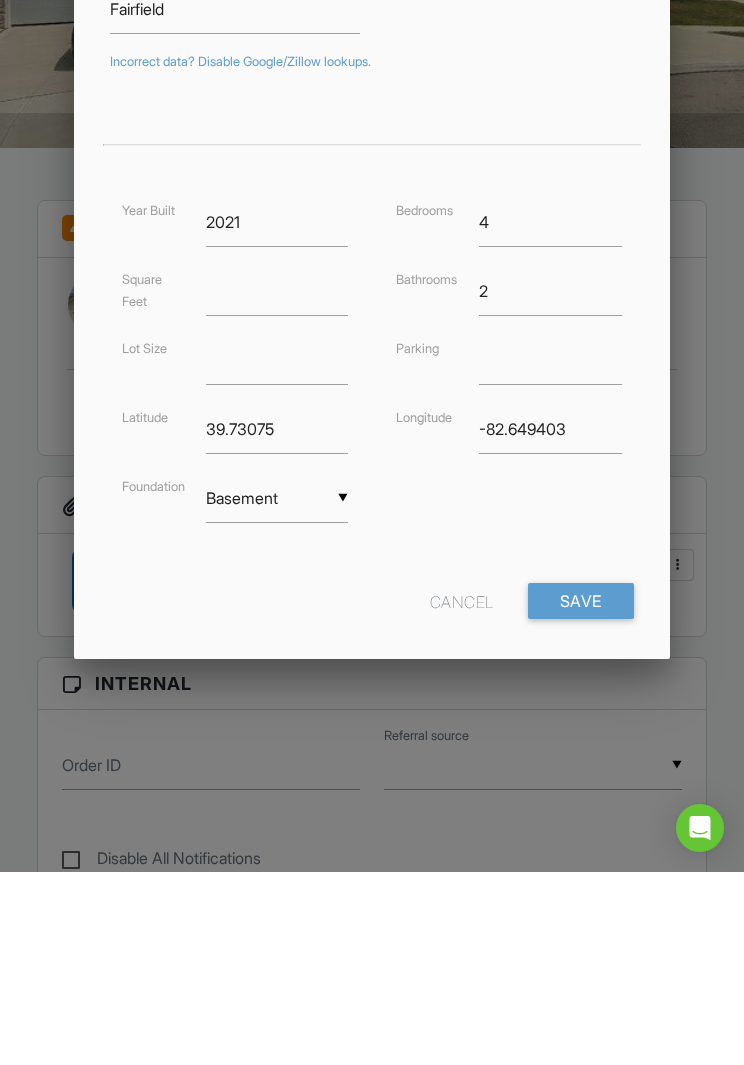 click on "Save" at bounding box center [581, 794] 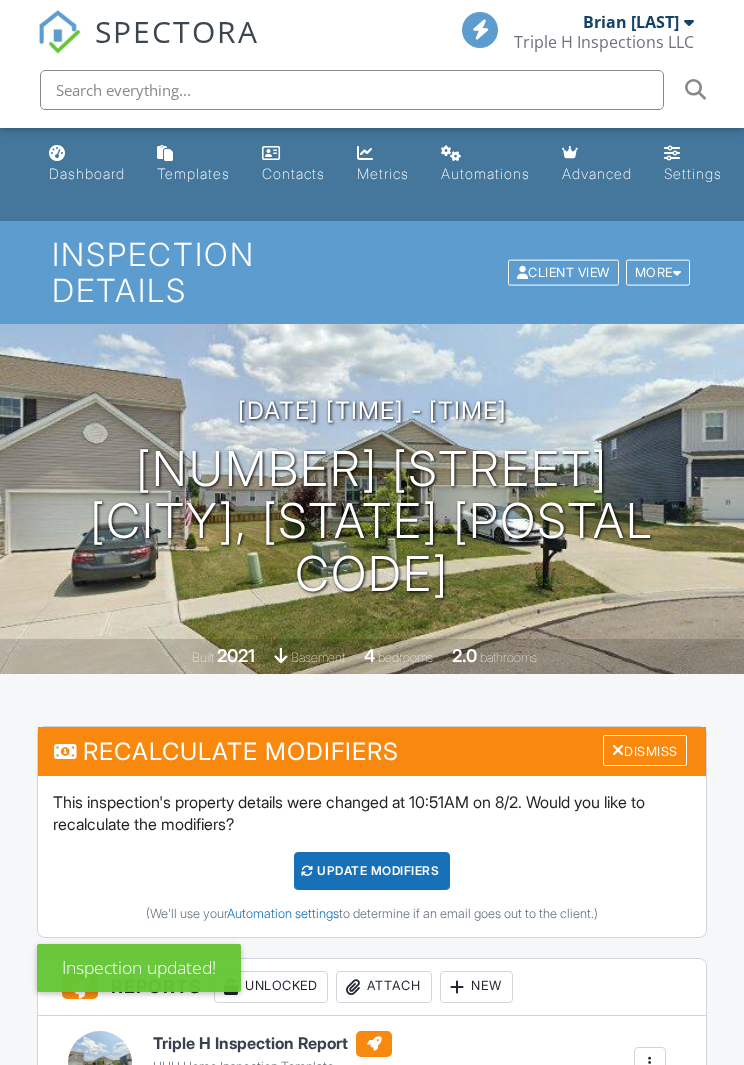 scroll, scrollTop: 0, scrollLeft: 0, axis: both 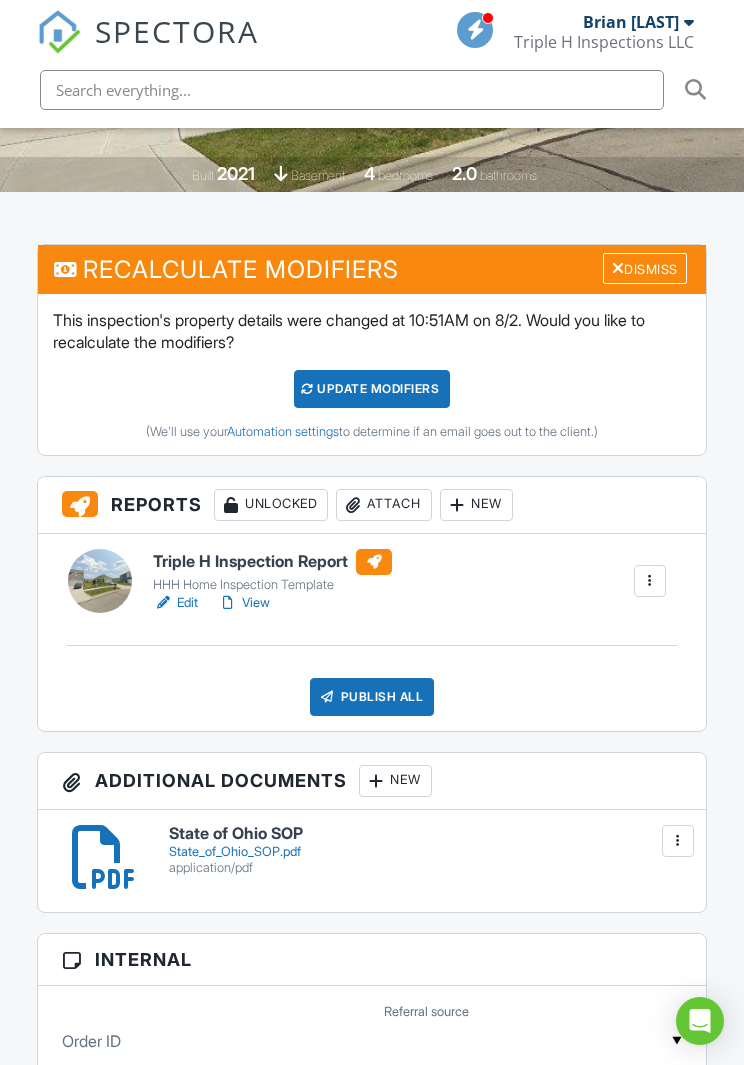click on "View" at bounding box center (244, 603) 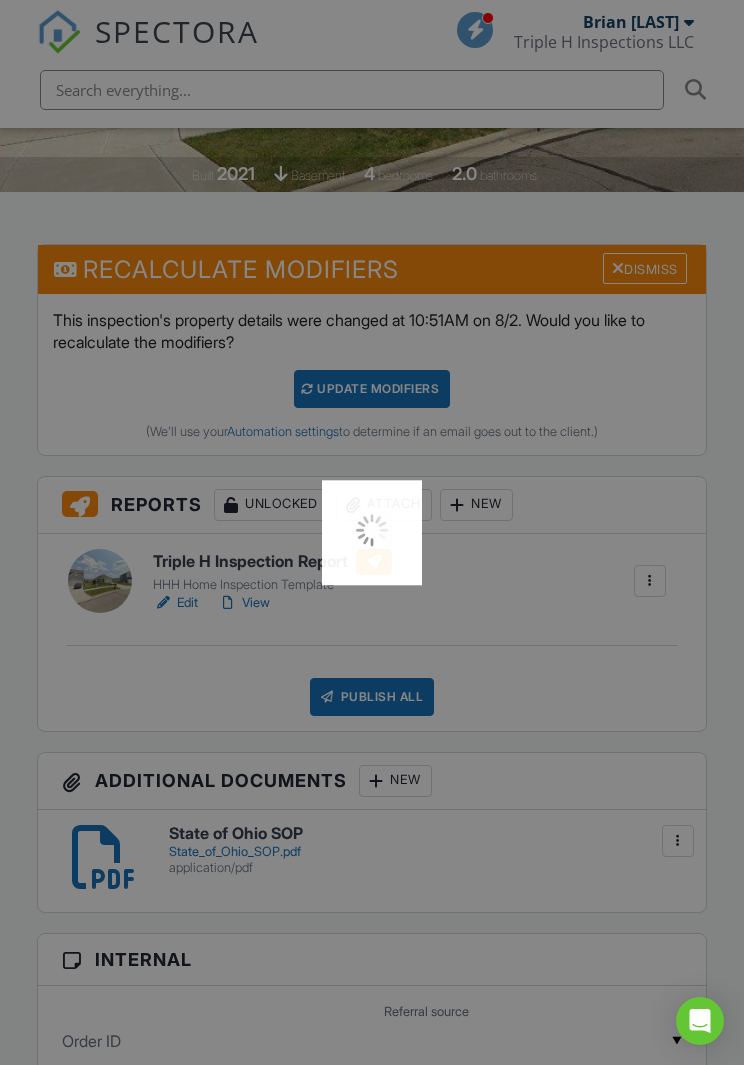 scroll, scrollTop: 507, scrollLeft: 0, axis: vertical 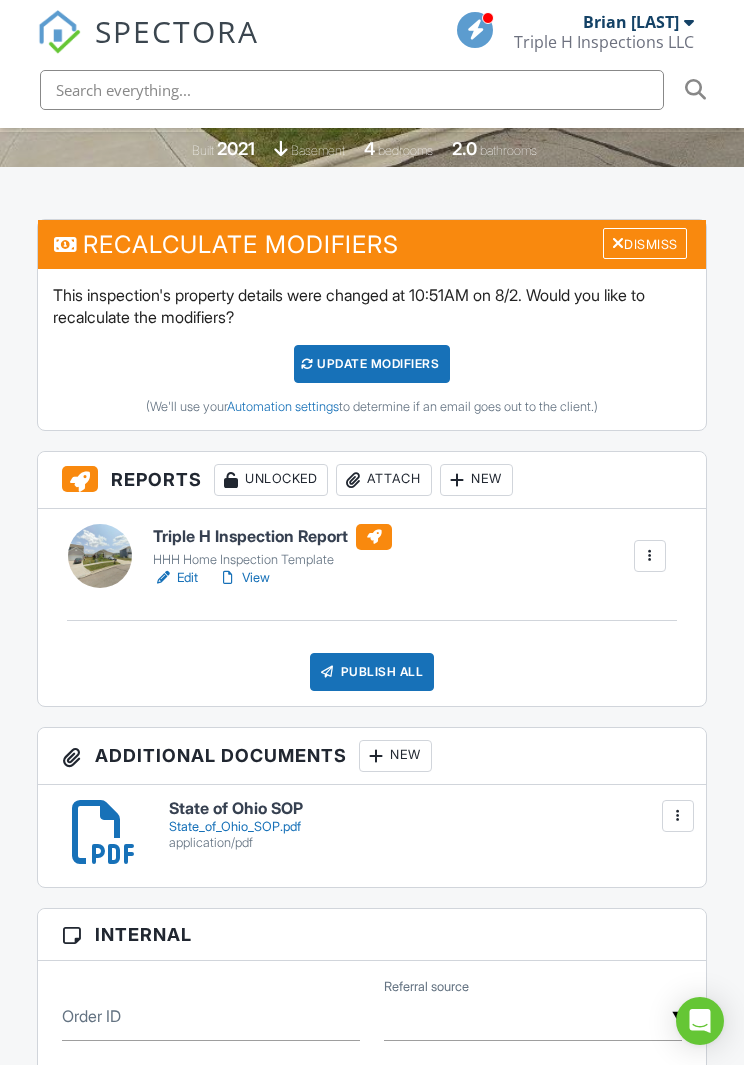 click on "Publish All" at bounding box center (372, 672) 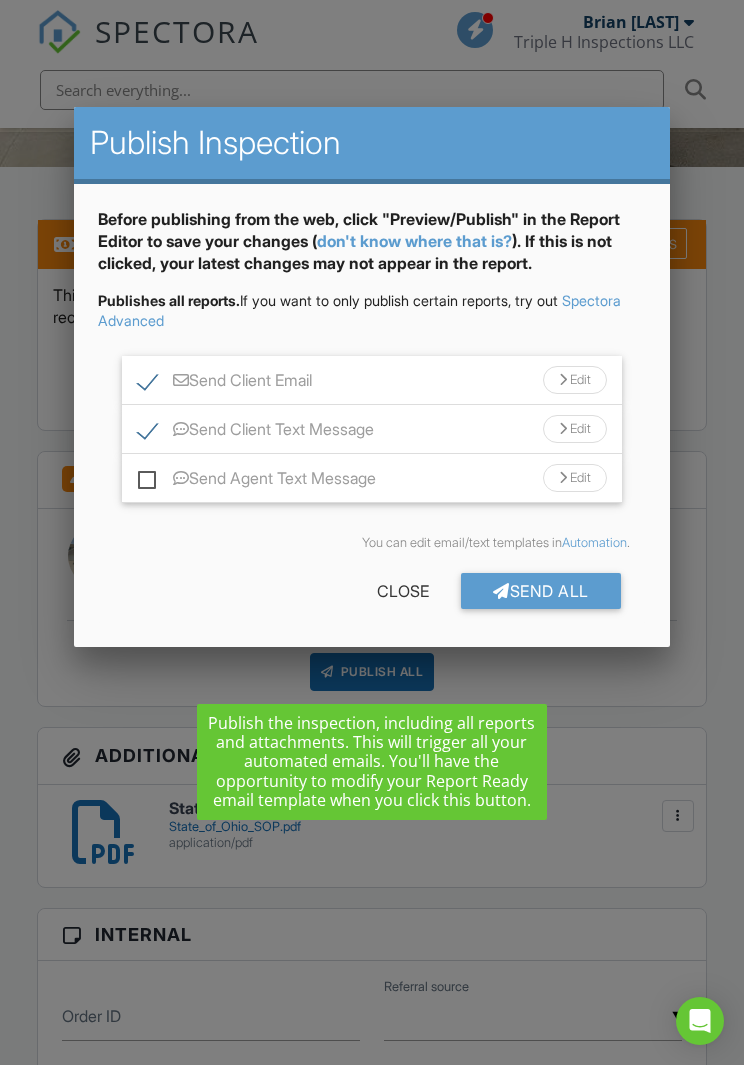 click on "Send All" at bounding box center [541, 591] 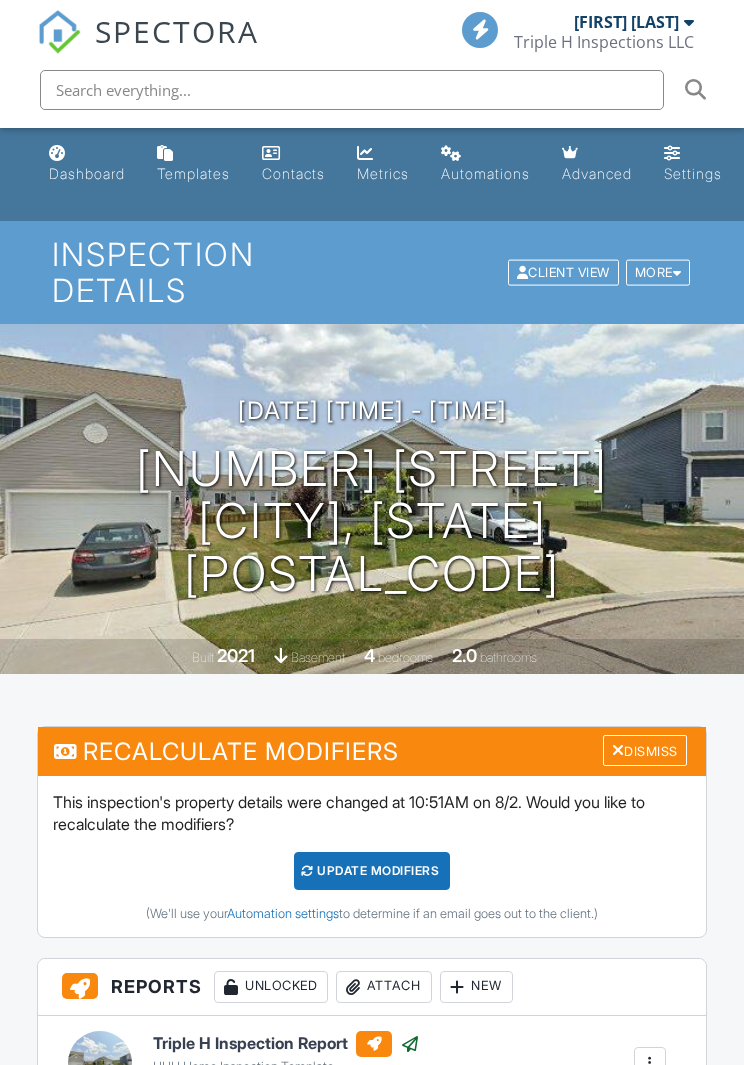 scroll, scrollTop: 0, scrollLeft: 0, axis: both 